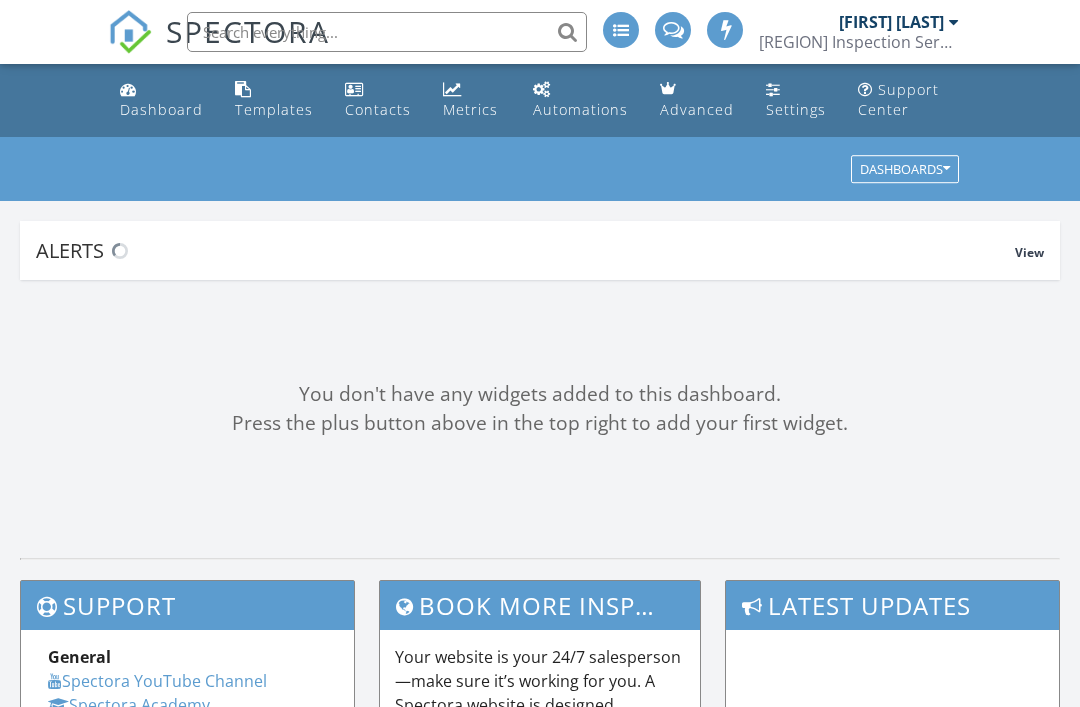 scroll, scrollTop: 0, scrollLeft: 0, axis: both 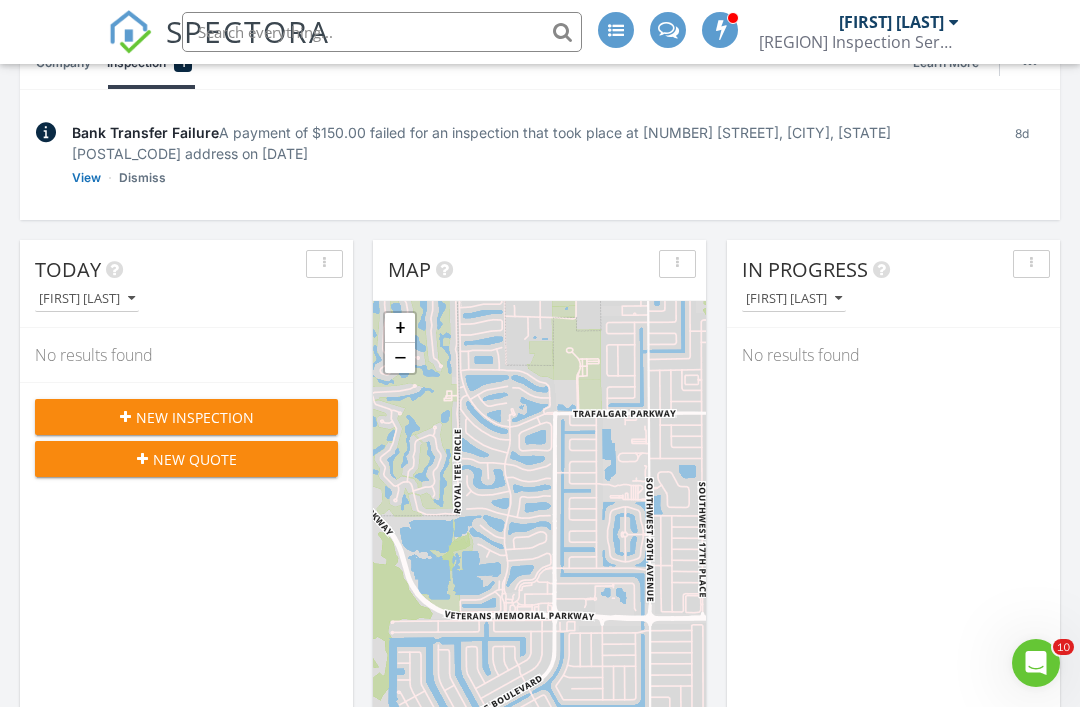 click on "New Inspection" at bounding box center (186, 417) 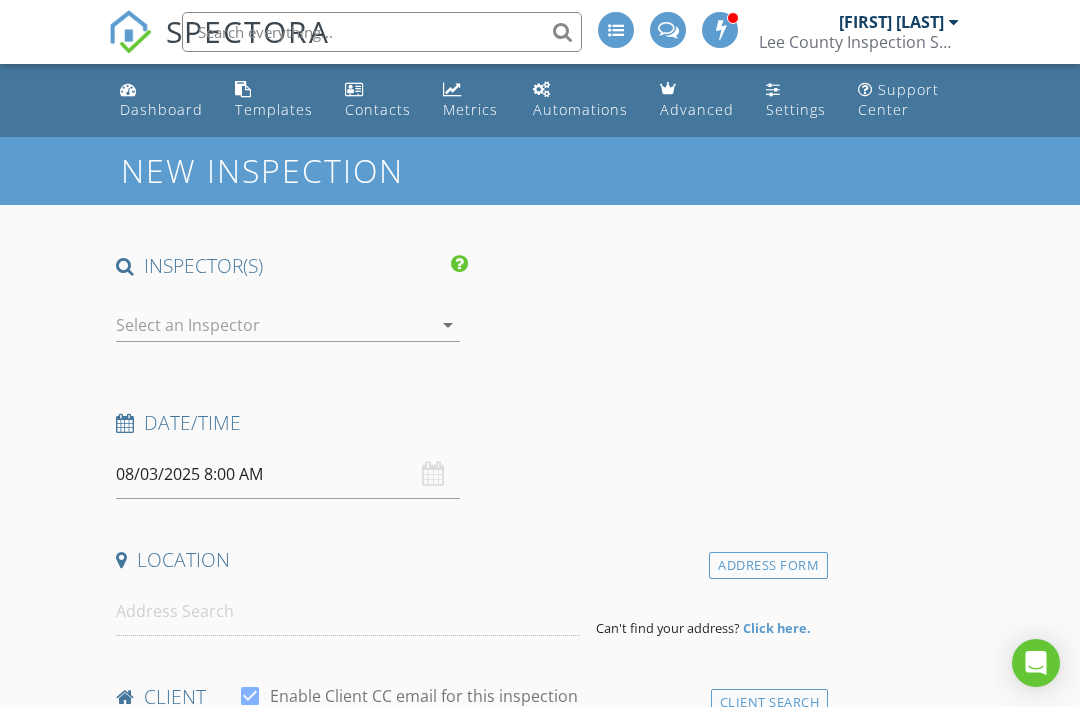 scroll, scrollTop: 0, scrollLeft: 0, axis: both 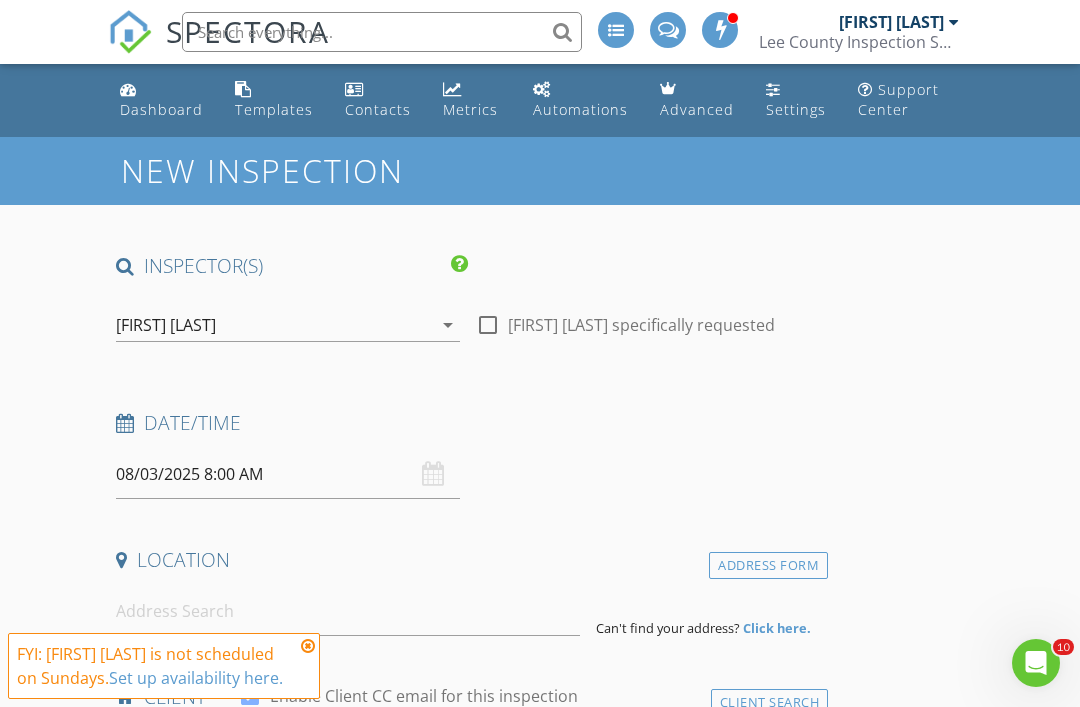 click on "arrow_drop_down" at bounding box center [448, 325] 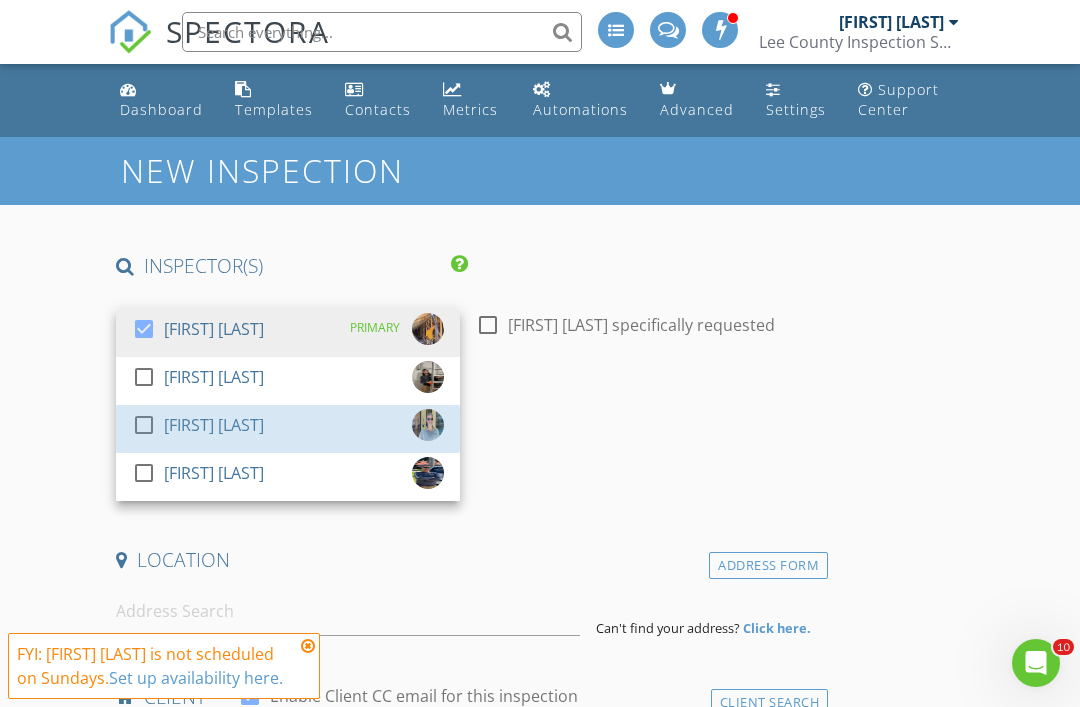 click on "check_box_outline_blank   Kenneth Phillips" at bounding box center (288, 429) 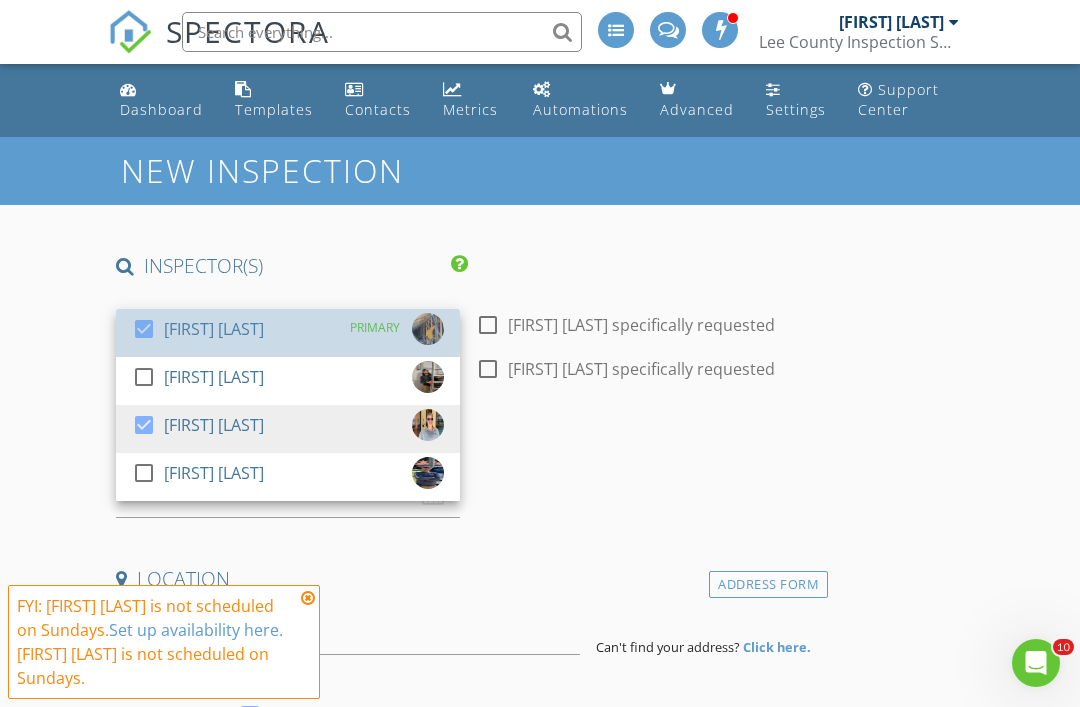 click on "check_box   John Brooks   PRIMARY" at bounding box center (288, 333) 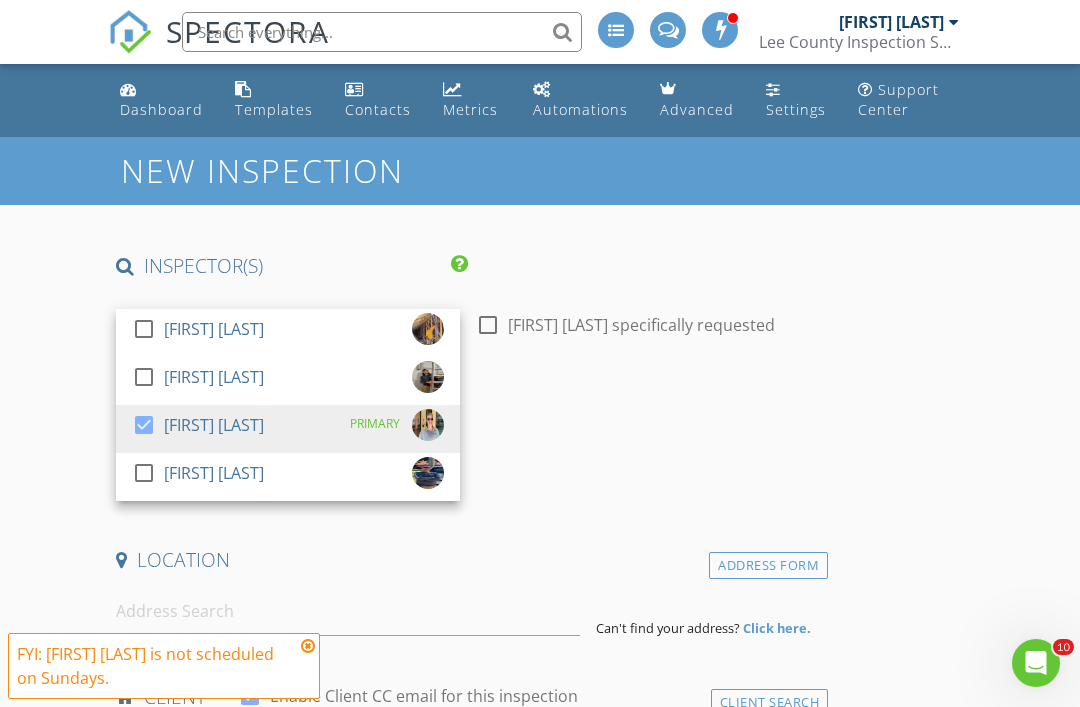 click at bounding box center [308, 646] 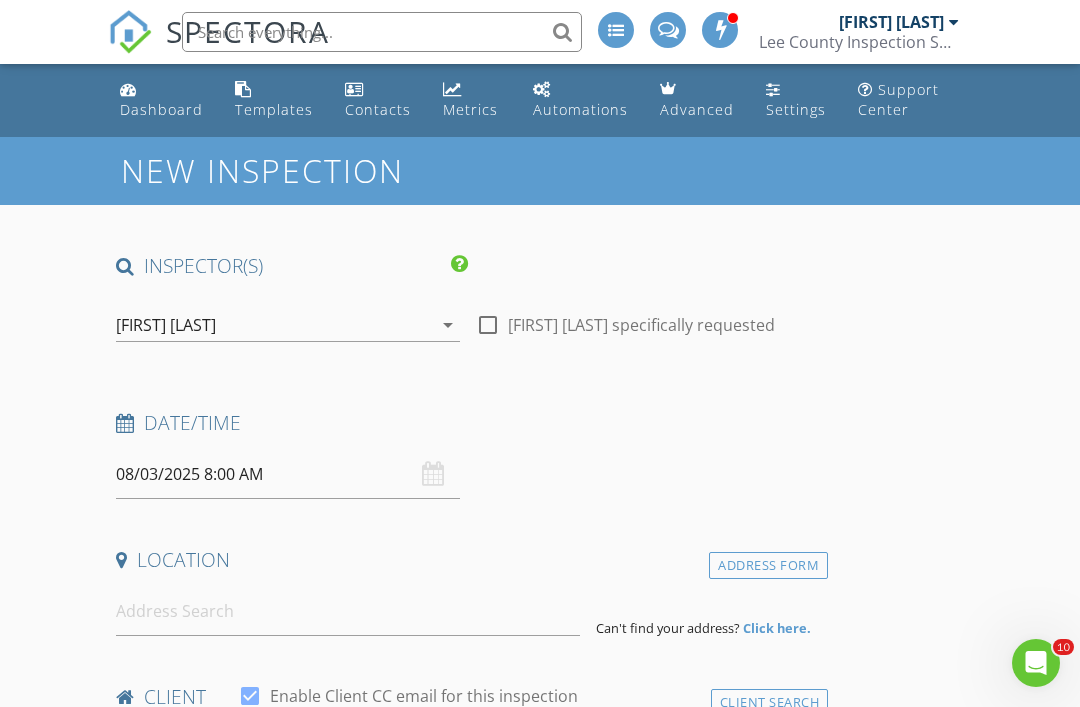 click on "08/03/2025 8:00 AM" at bounding box center (288, 474) 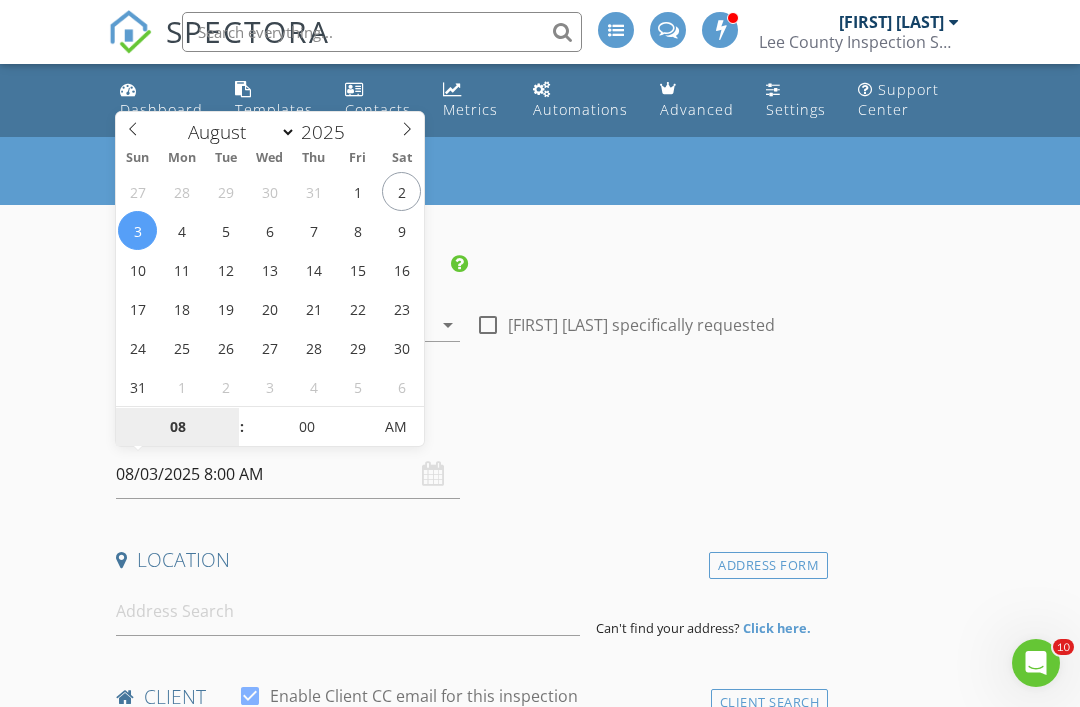 type on "08/06/2025 8:00 AM" 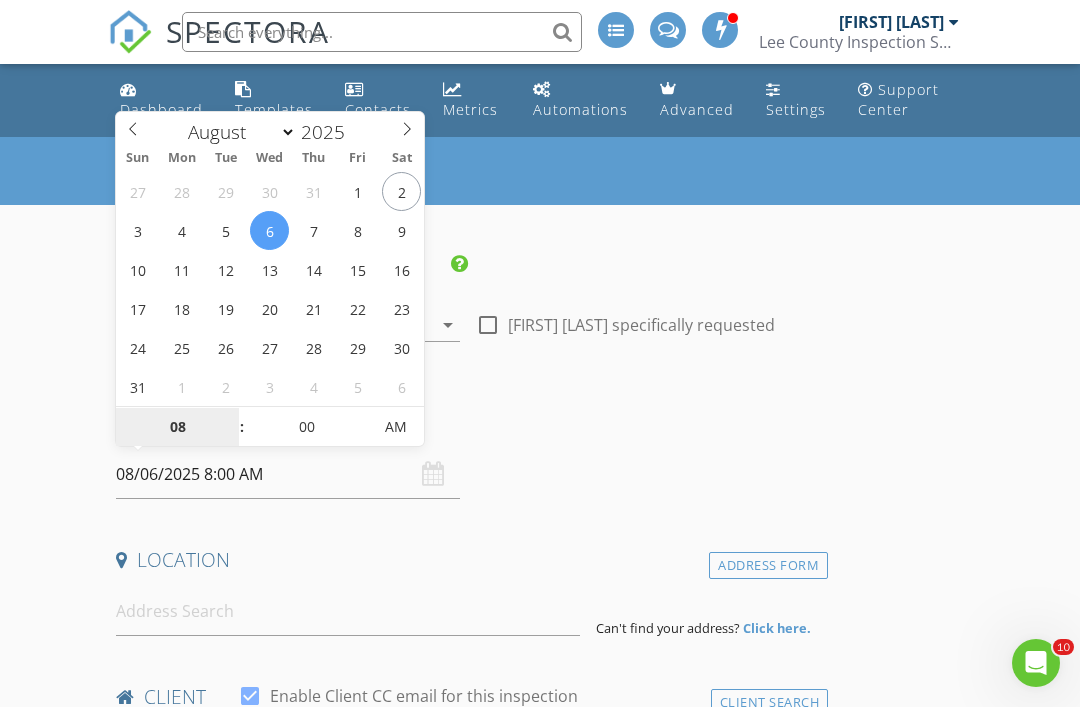 type on "5" 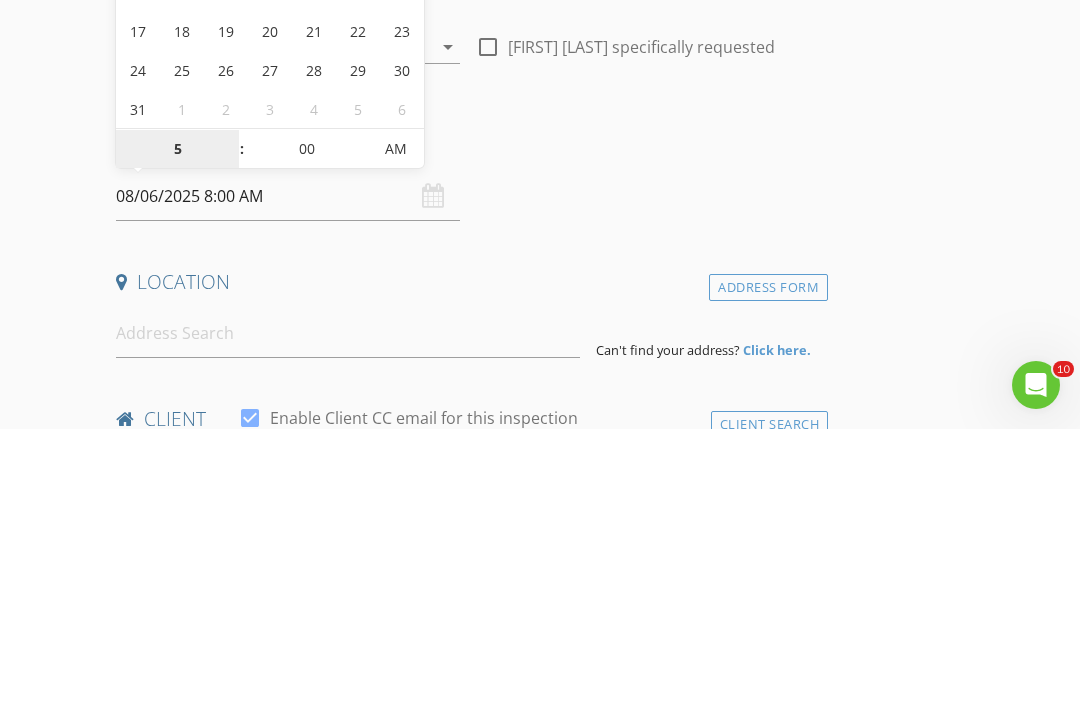 type on "08/06/2025 5:00 PM" 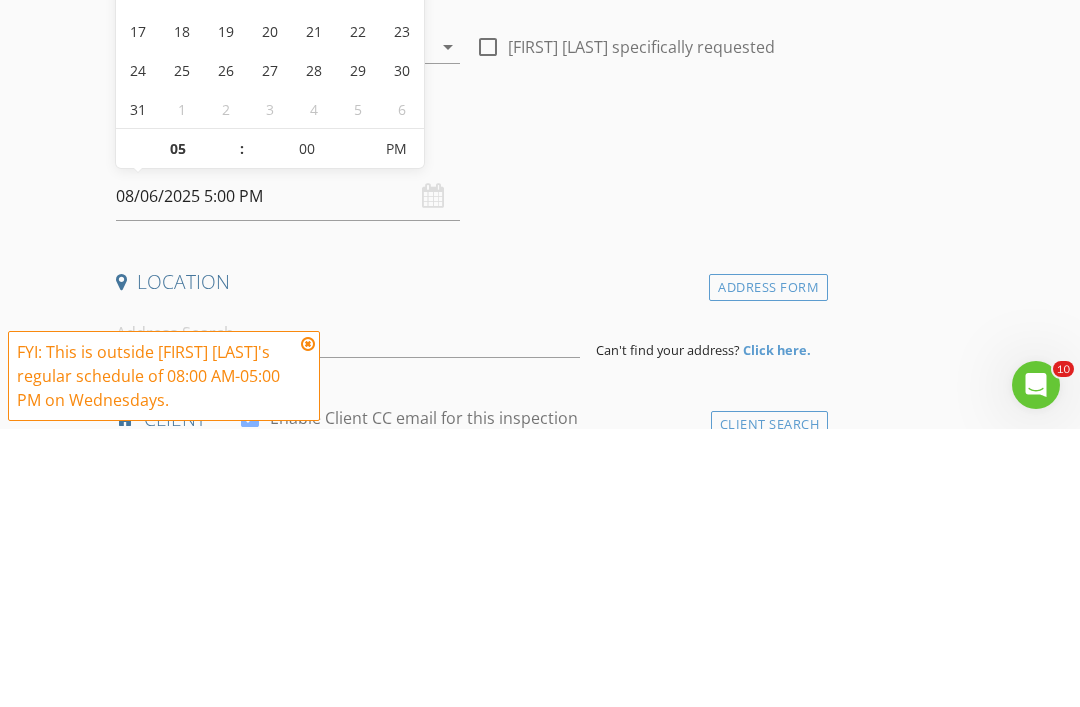 scroll, scrollTop: 278, scrollLeft: 0, axis: vertical 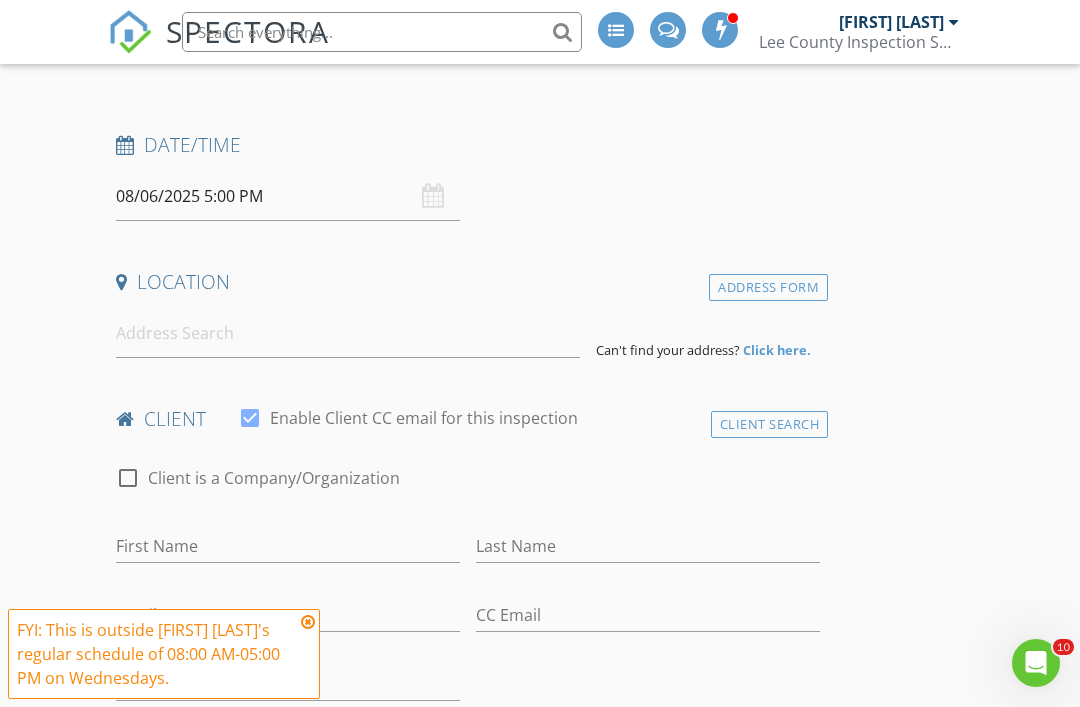 click on "Date/Time
08/06/2025 5:00 PM" at bounding box center (468, 176) 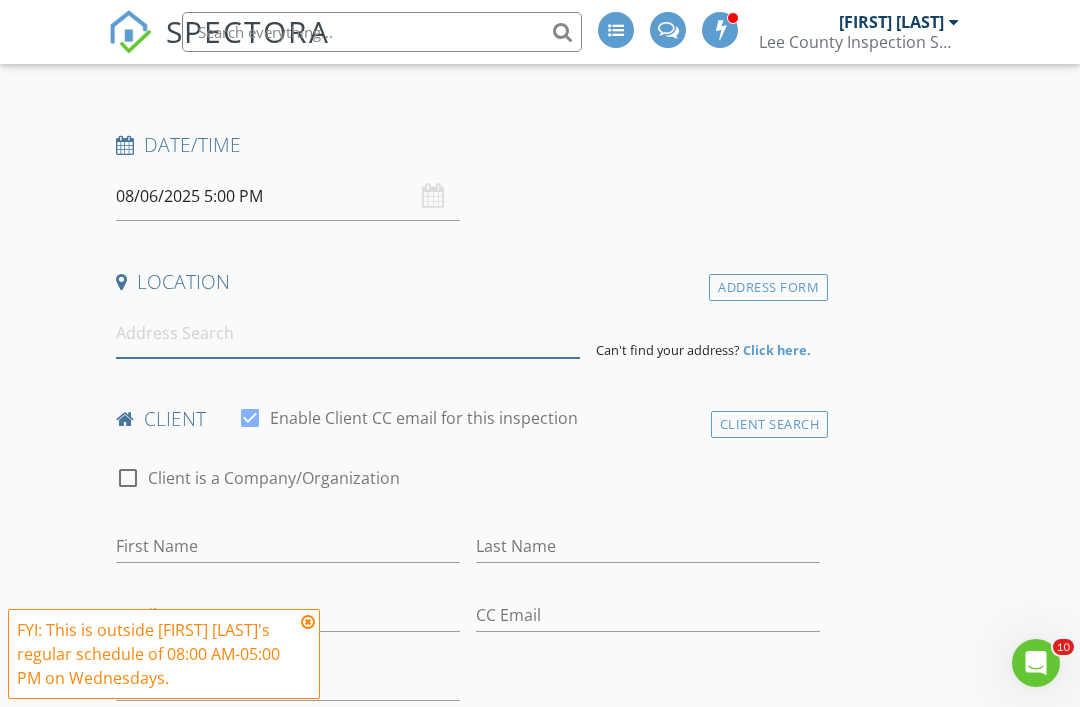 click at bounding box center [348, 333] 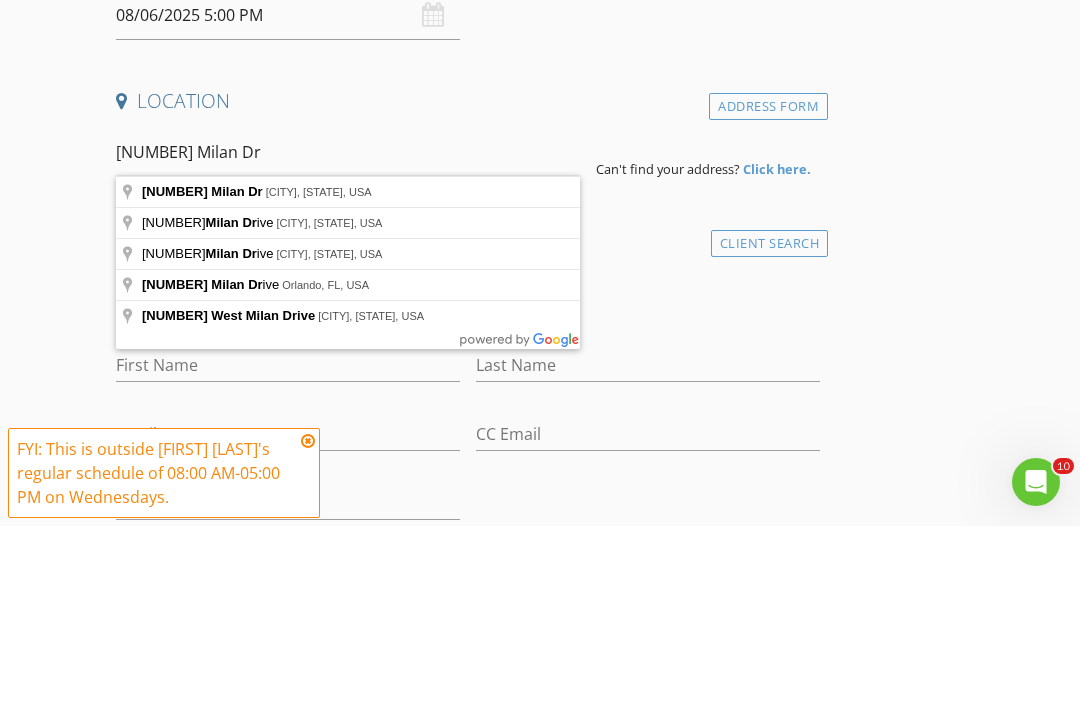 type on "3508 Milan Dr, Fort Myers, FL, USA" 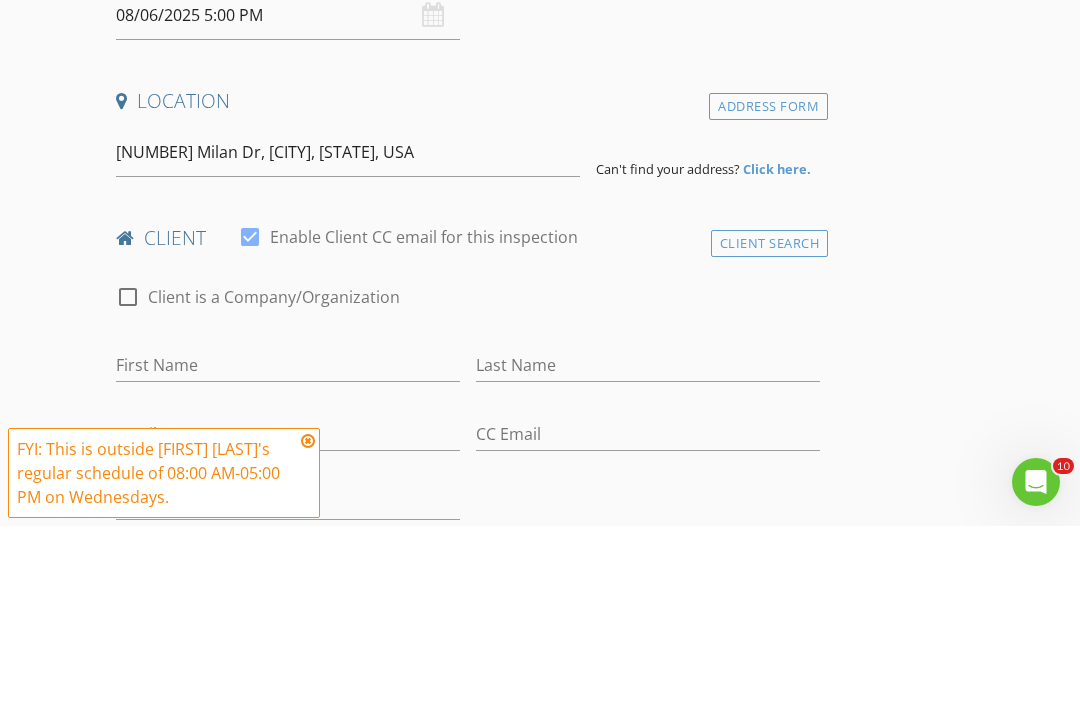 scroll, scrollTop: 459, scrollLeft: 0, axis: vertical 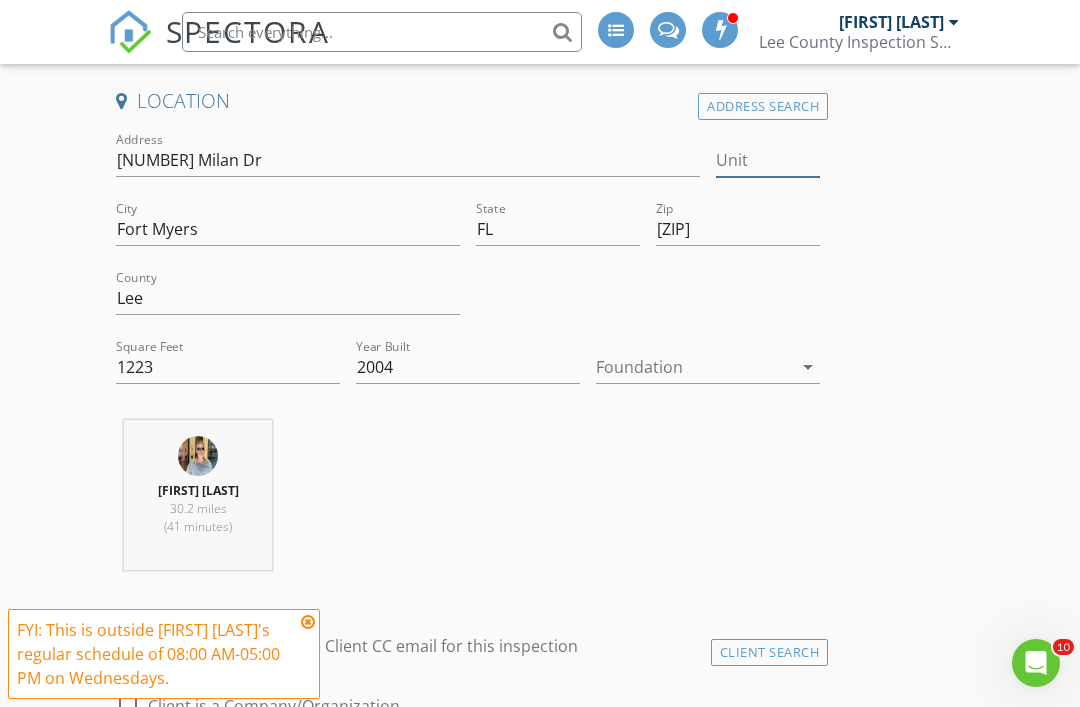 click on "Unit" at bounding box center (768, 160) 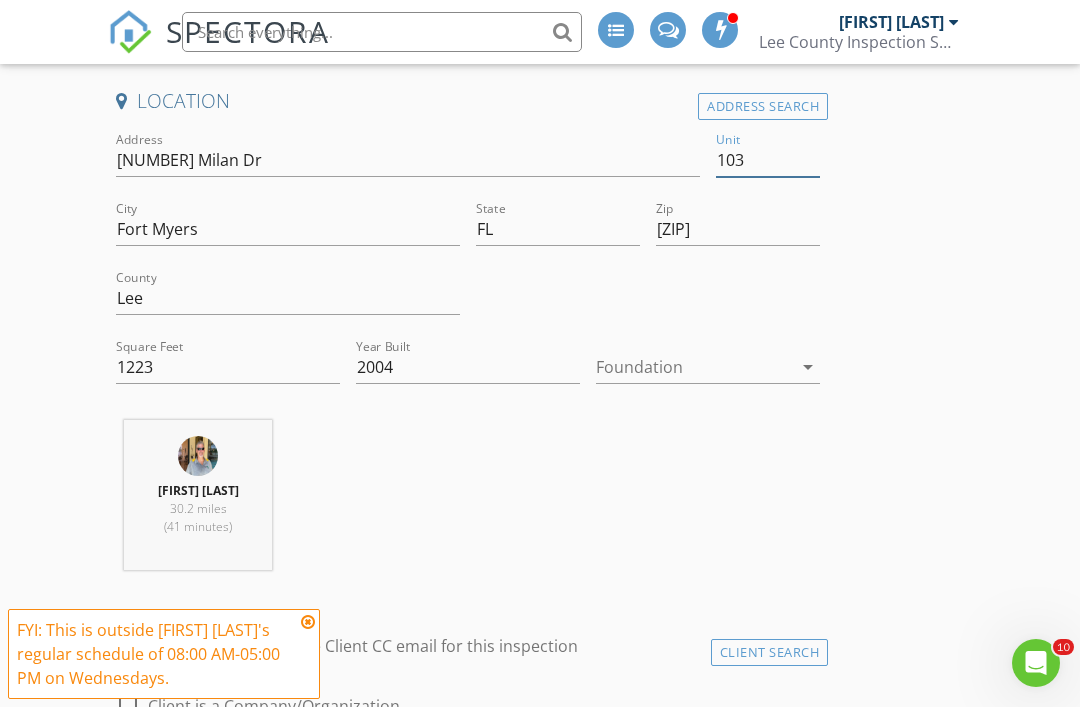 type on "103" 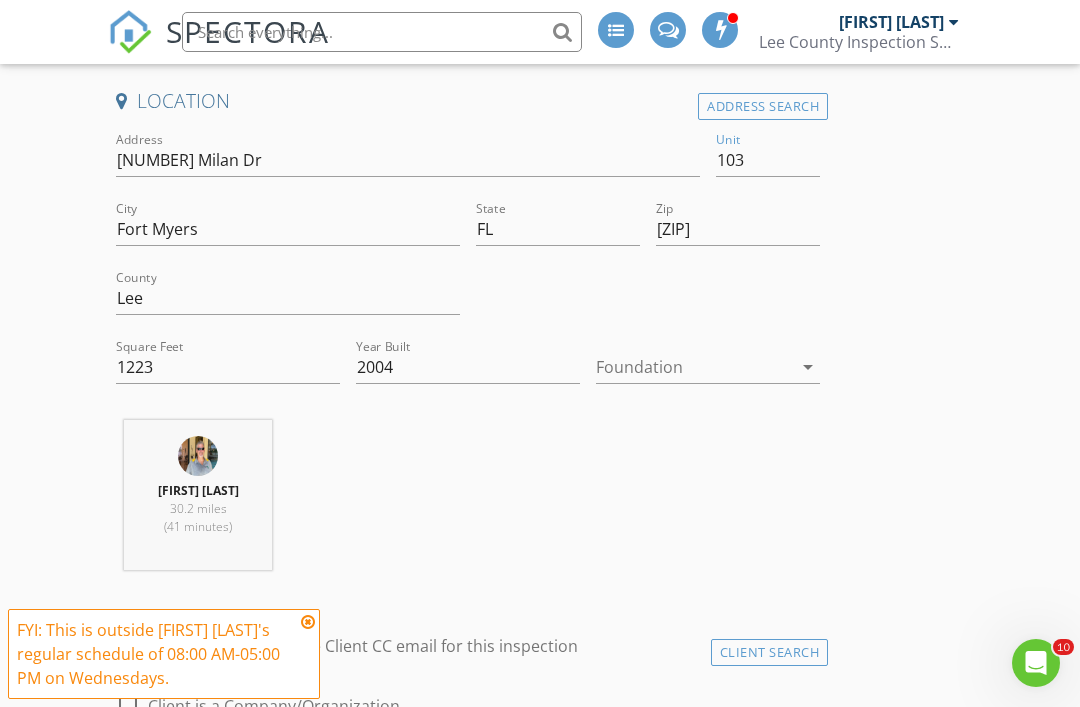 click on "New Inspection
INSPECTOR(S)
check_box_outline_blank   John Brooks     check_box_outline_blank   Justin Brooks     check_box   Kenneth Phillips   PRIMARY   check_box_outline_blank   Michael Garriga     Kenneth Phillips arrow_drop_down   check_box_outline_blank Kenneth Phillips specifically requested
Date/Time
08/06/2025 5:00 PM
Location
Address Search       Address 3508 Milan Dr   Unit 103   City Fort Myers   State FL   Zip 33916   County Lee     Square Feet 1223   Year Built 2004   Foundation arrow_drop_down     Kenneth Phillips     30.2 miles     (41 minutes)
client
check_box Enable Client CC email for this inspection   Client Search     check_box_outline_blank Client is a Company/Organization     First Name   Last Name   Email   CC Email   Phone   Address   City   State   Zip     Tags         Notes   Private Notes          check_box_outline_blank" at bounding box center [540, 1761] 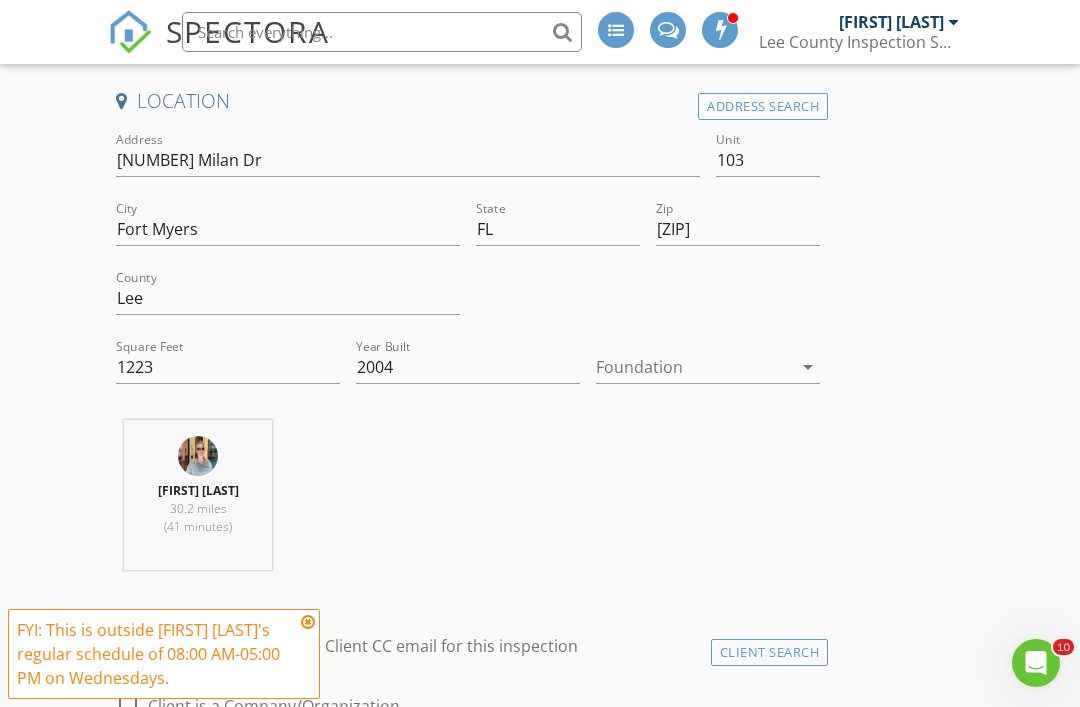 type 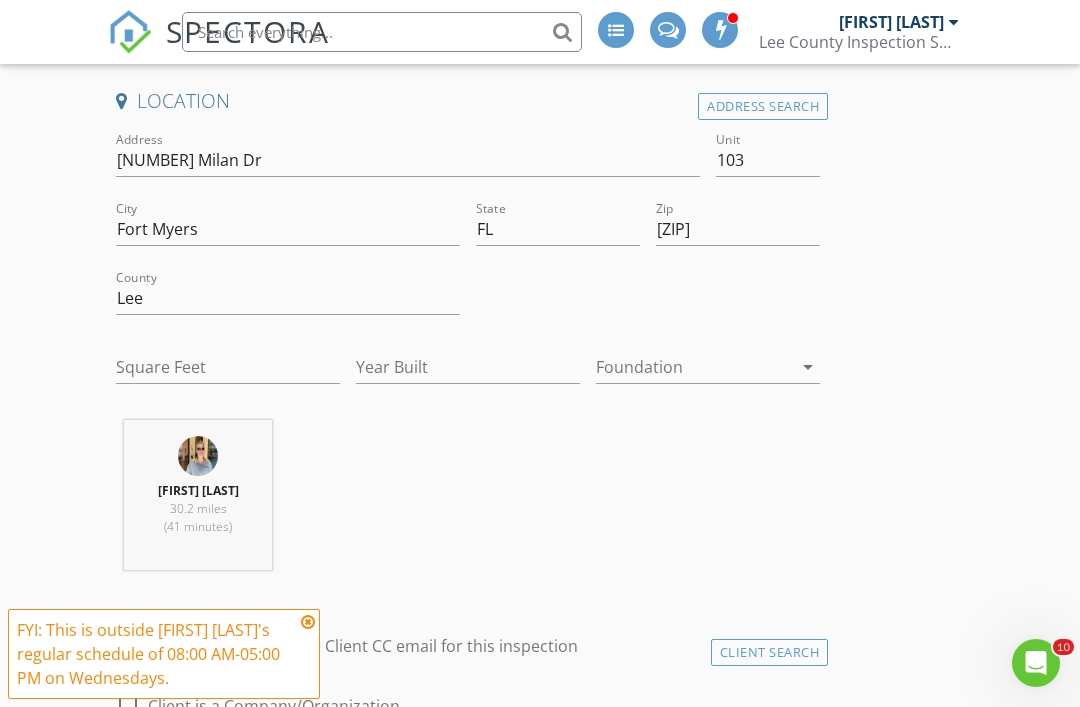 type on "1223" 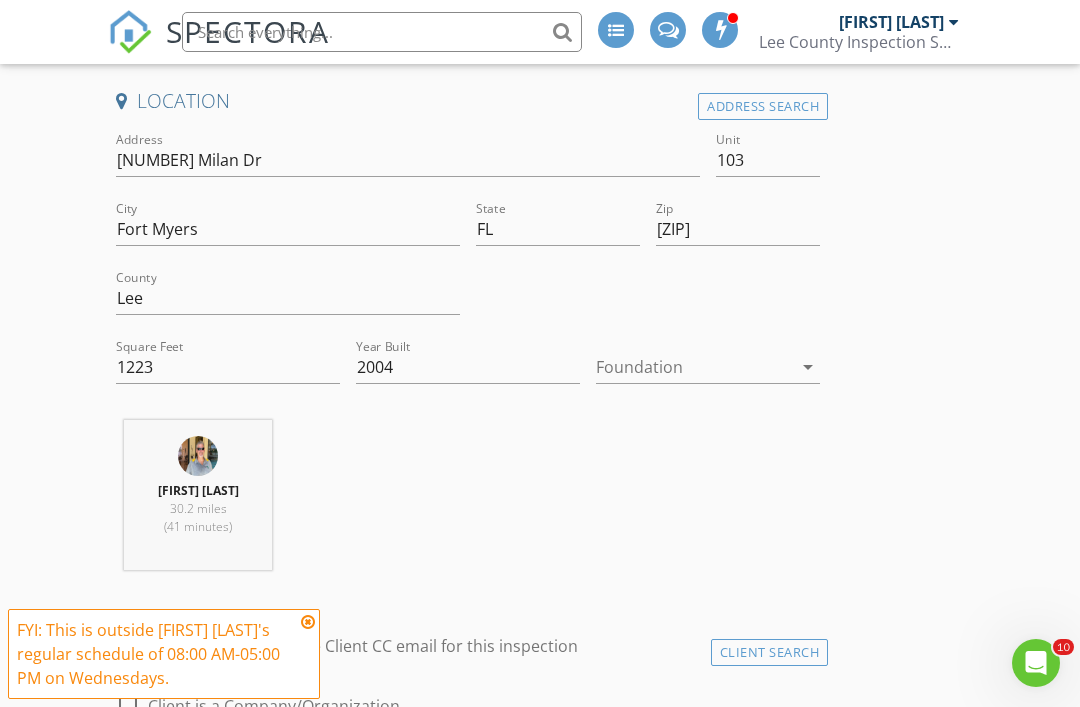 click on "arrow_drop_down" at bounding box center [808, 367] 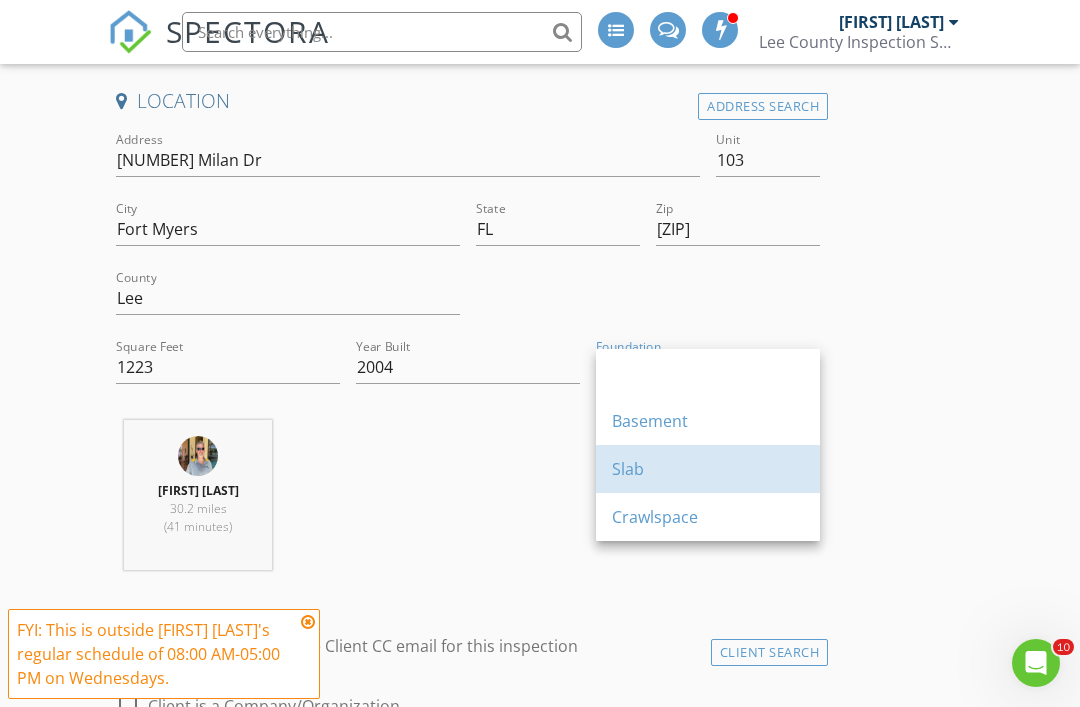 click on "Slab" at bounding box center (708, 469) 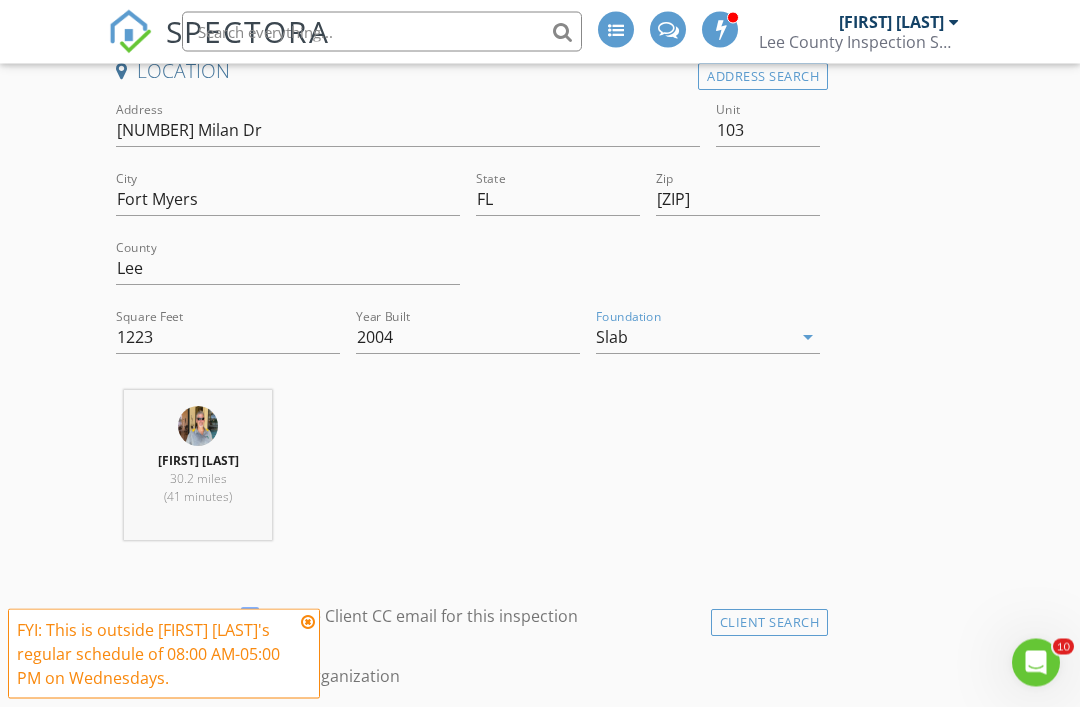 scroll, scrollTop: 489, scrollLeft: 0, axis: vertical 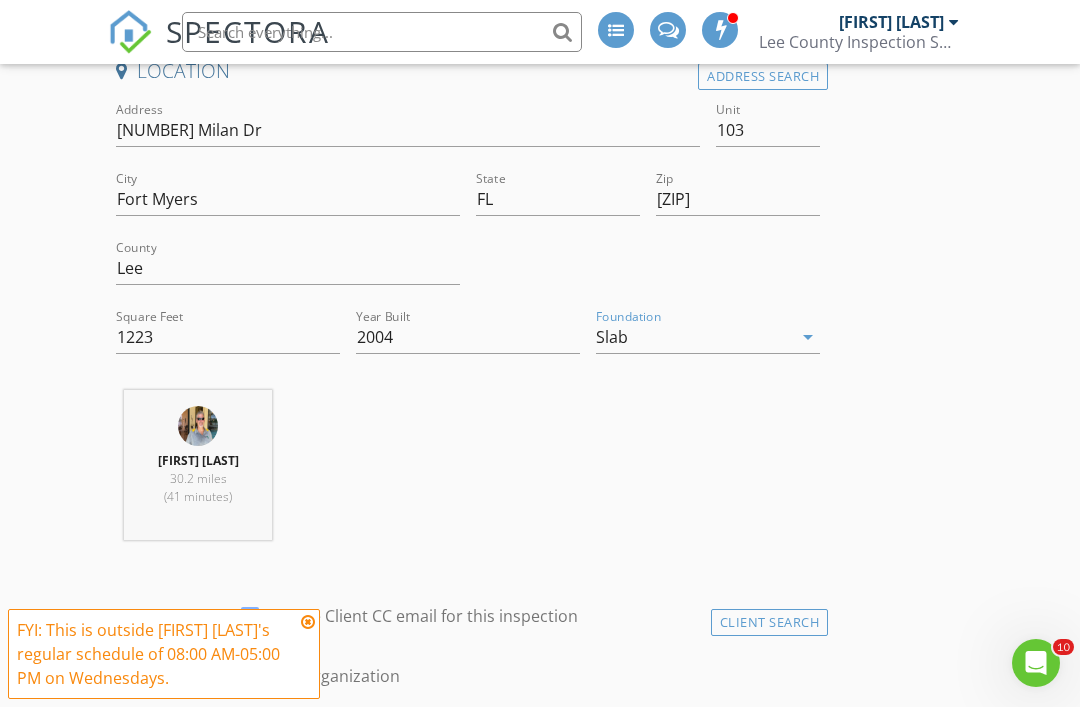 click at bounding box center (308, 622) 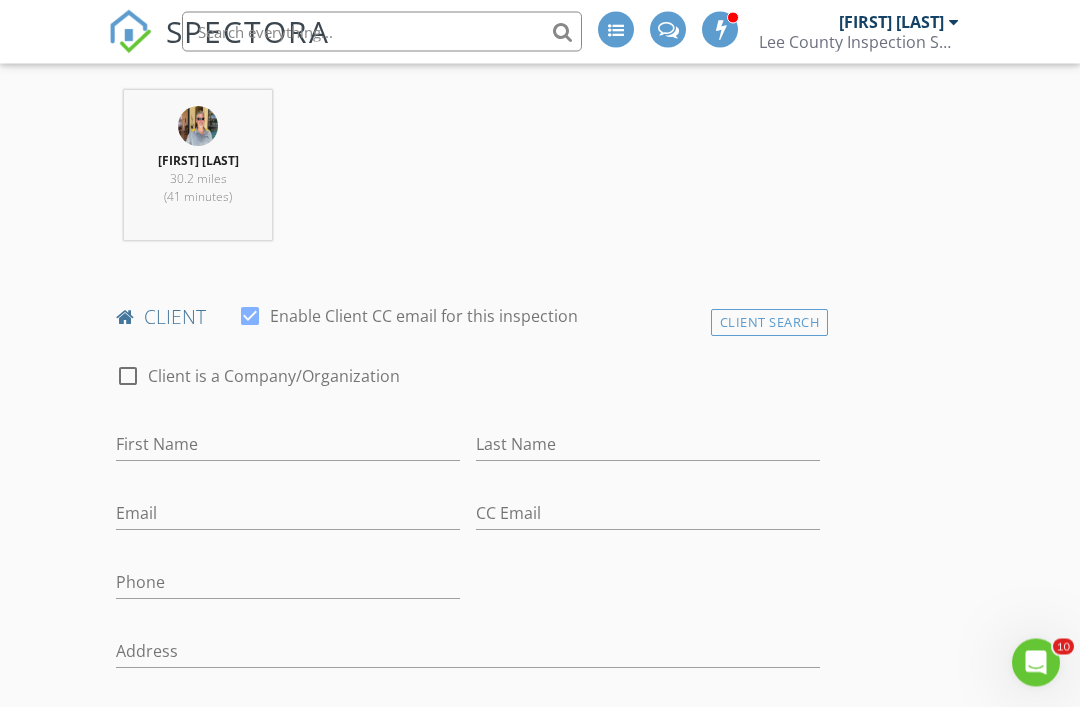 scroll, scrollTop: 789, scrollLeft: 0, axis: vertical 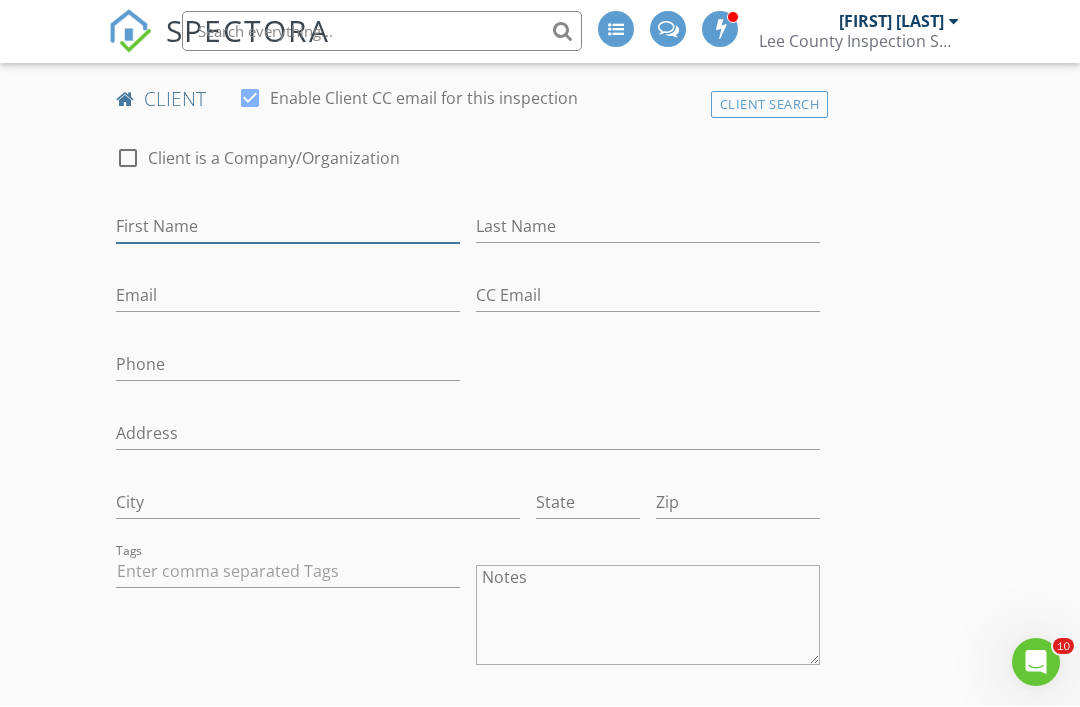 click on "First Name" at bounding box center (288, 227) 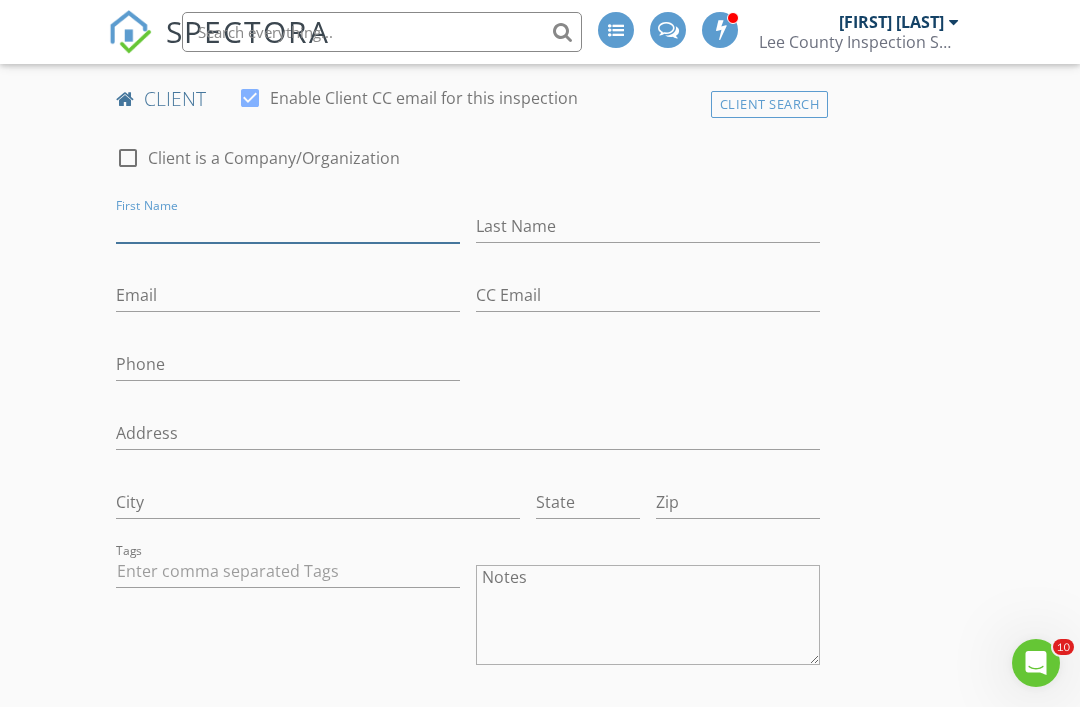 scroll, scrollTop: 1006, scrollLeft: 0, axis: vertical 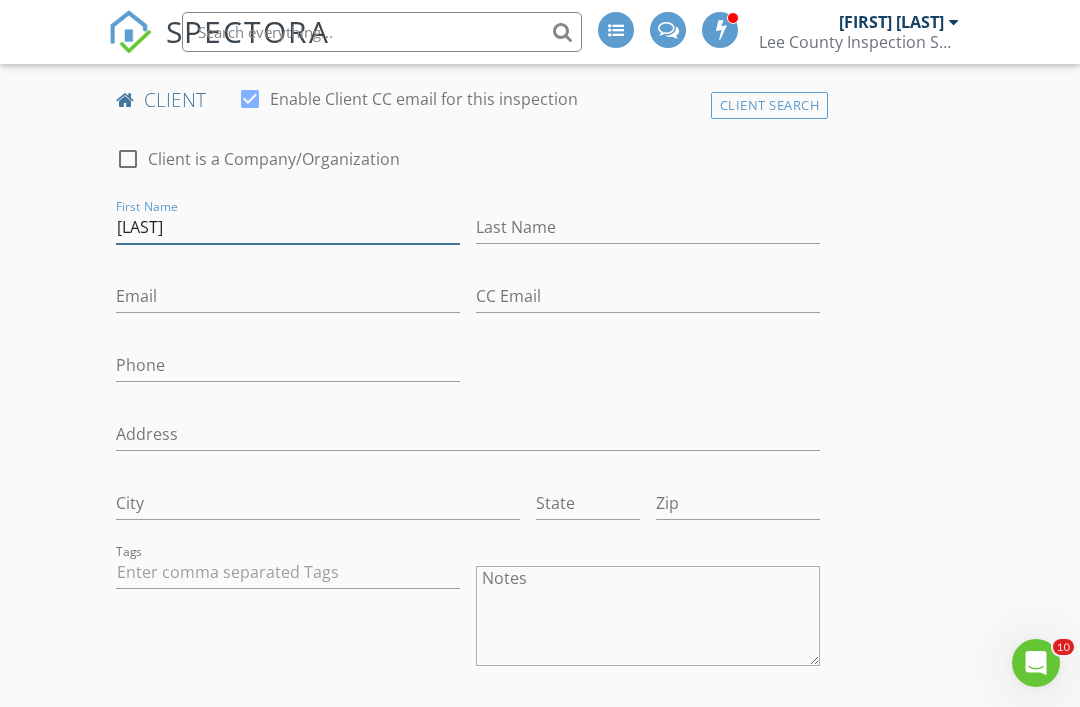 type on "[FIRST]" 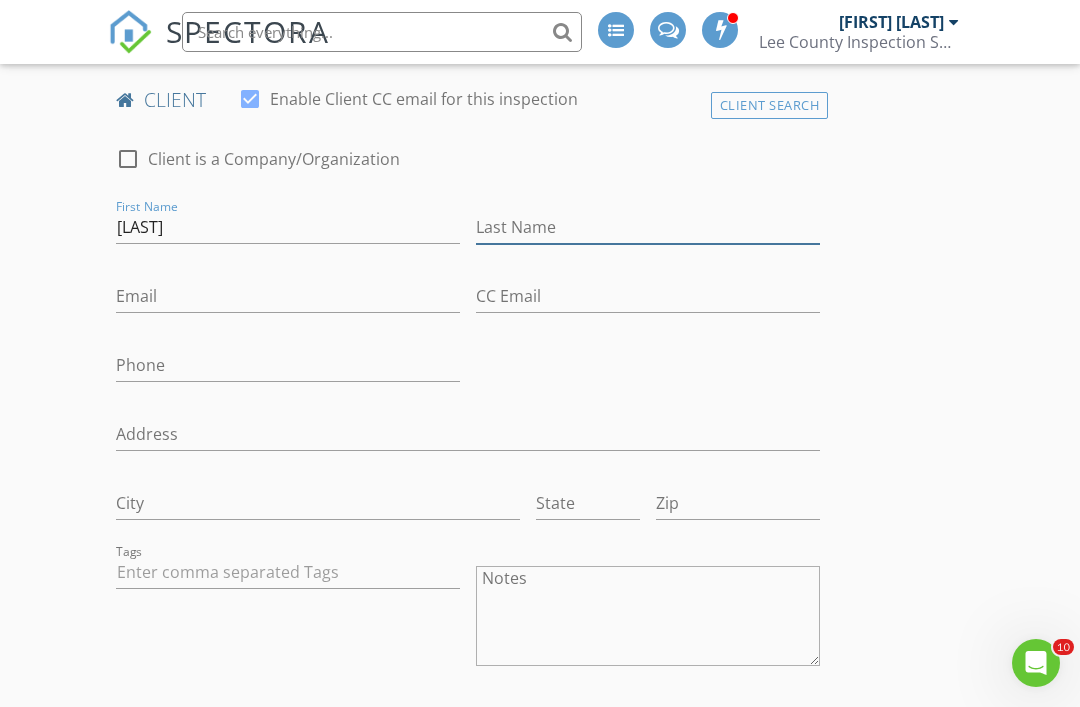 click on "Last Name" at bounding box center (648, 227) 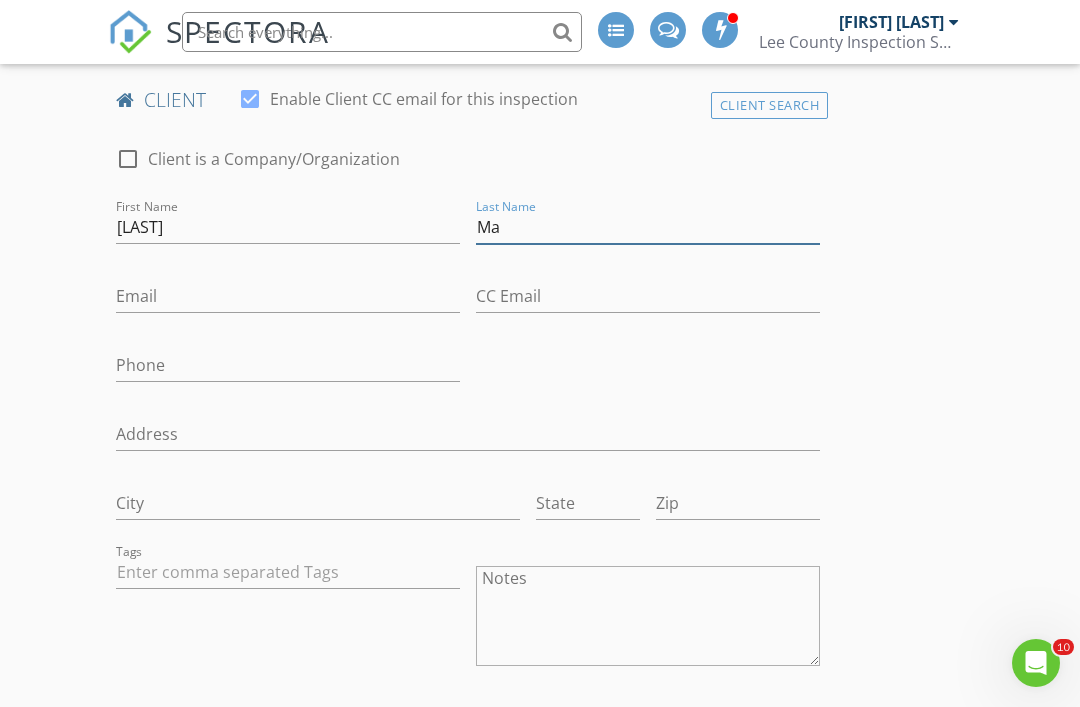type on "M" 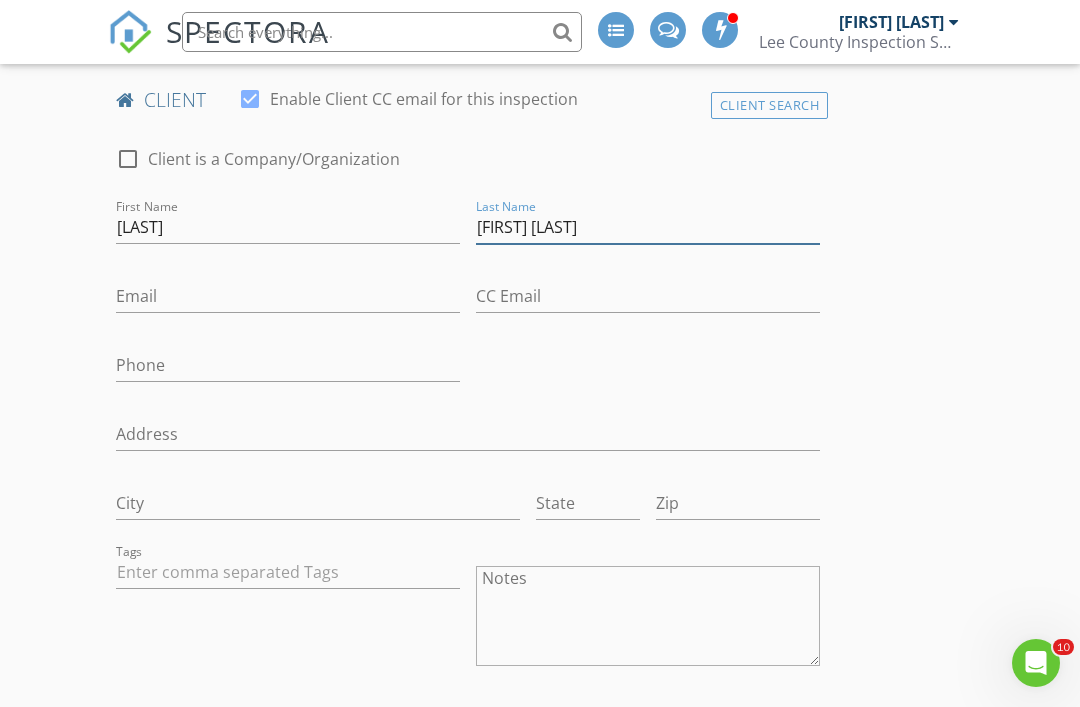 type on "[LAST] [FIRST]" 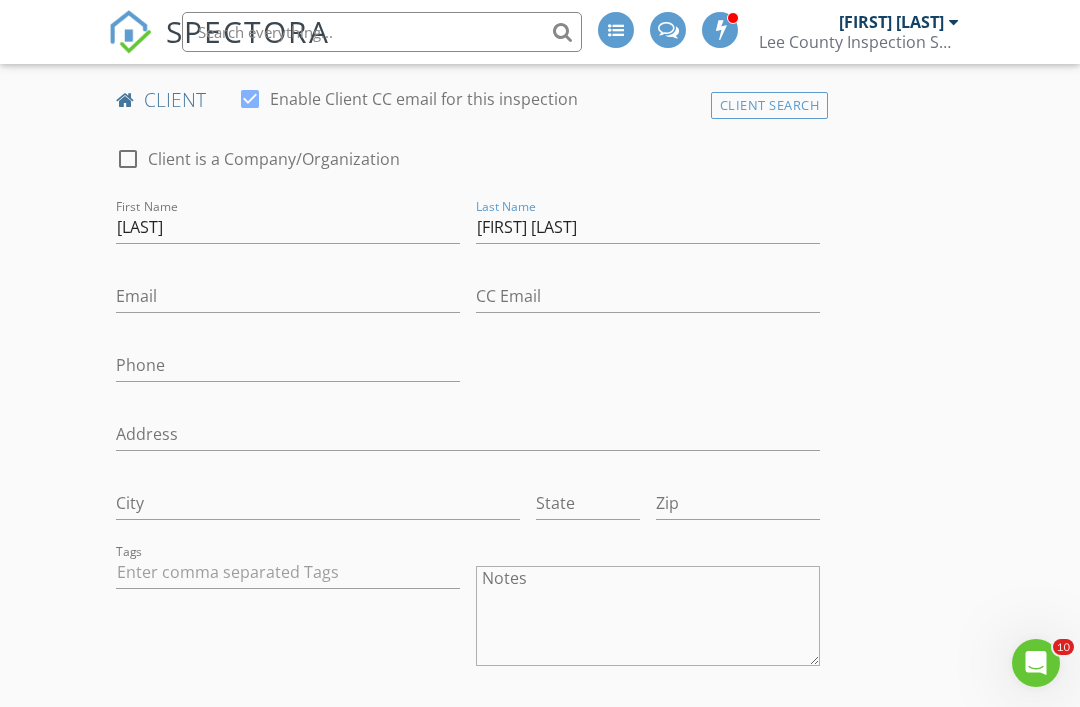 click on "INSPECTOR(S)
check_box_outline_blank   John Brooks     check_box_outline_blank   Justin Brooks     check_box   Kenneth Phillips   PRIMARY   check_box_outline_blank   Michael Garriga     Kenneth Phillips arrow_drop_down   check_box_outline_blank Kenneth Phillips specifically requested
Date/Time
08/06/2025 5:00 PM
Location
Address Search       Address 3508 Milan Dr   Unit 103   City Fort Myers   State FL   Zip 33916   County Lee     Square Feet 1223   Year Built 2004   Foundation Slab arrow_drop_down     Kenneth Phillips     30.2 miles     (41 minutes)
client
check_box Enable Client CC email for this inspection   Client Search     check_box_outline_blank Client is a Company/Organization     First Name Ramsey   Last Name Nabeel Doumani   Email   CC Email   Phone   Address   City   State   Zip     Tags         Notes   Private Notes                  Condominiums" at bounding box center (540, 1248) 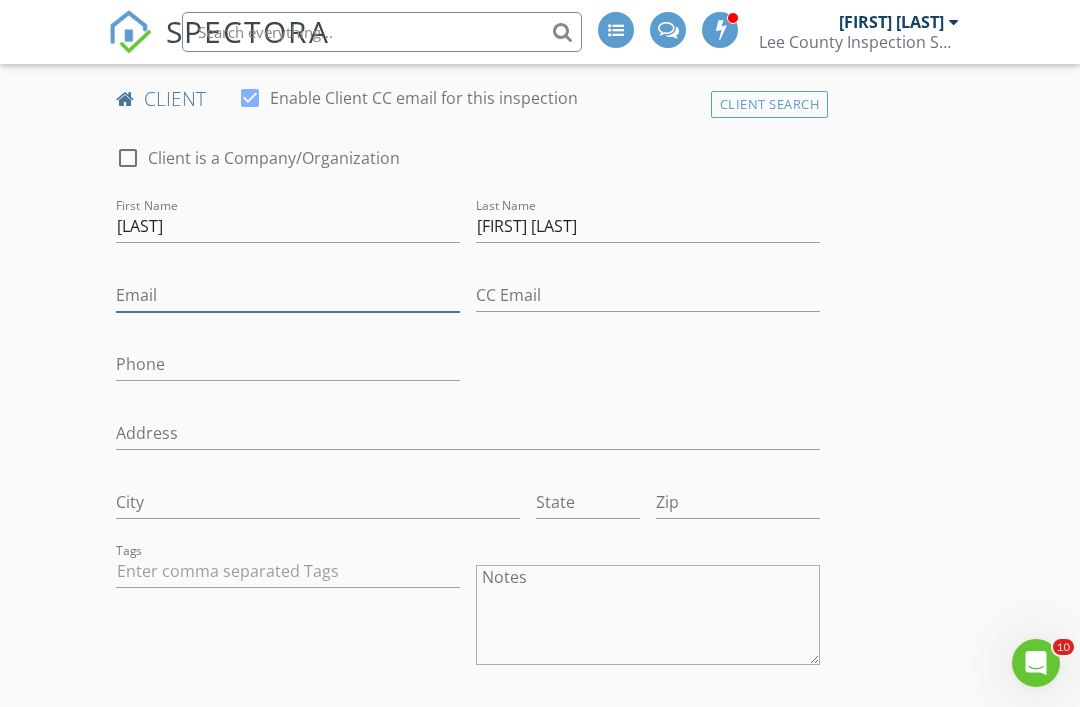 click on "Email" at bounding box center [288, 295] 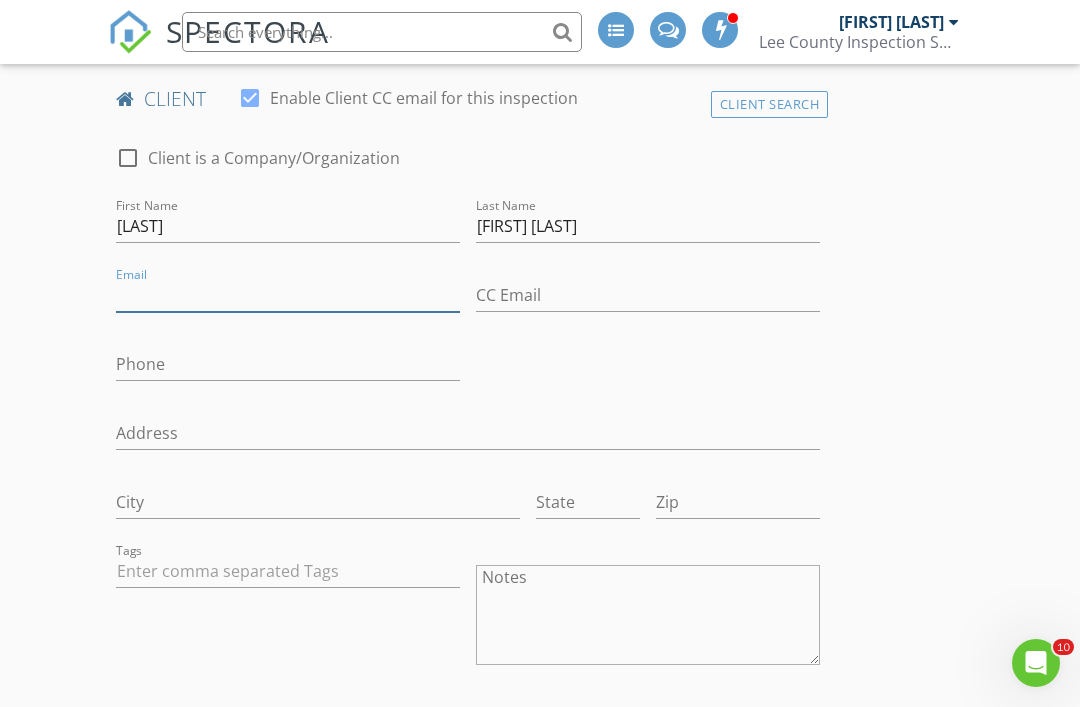 scroll, scrollTop: 1006, scrollLeft: 0, axis: vertical 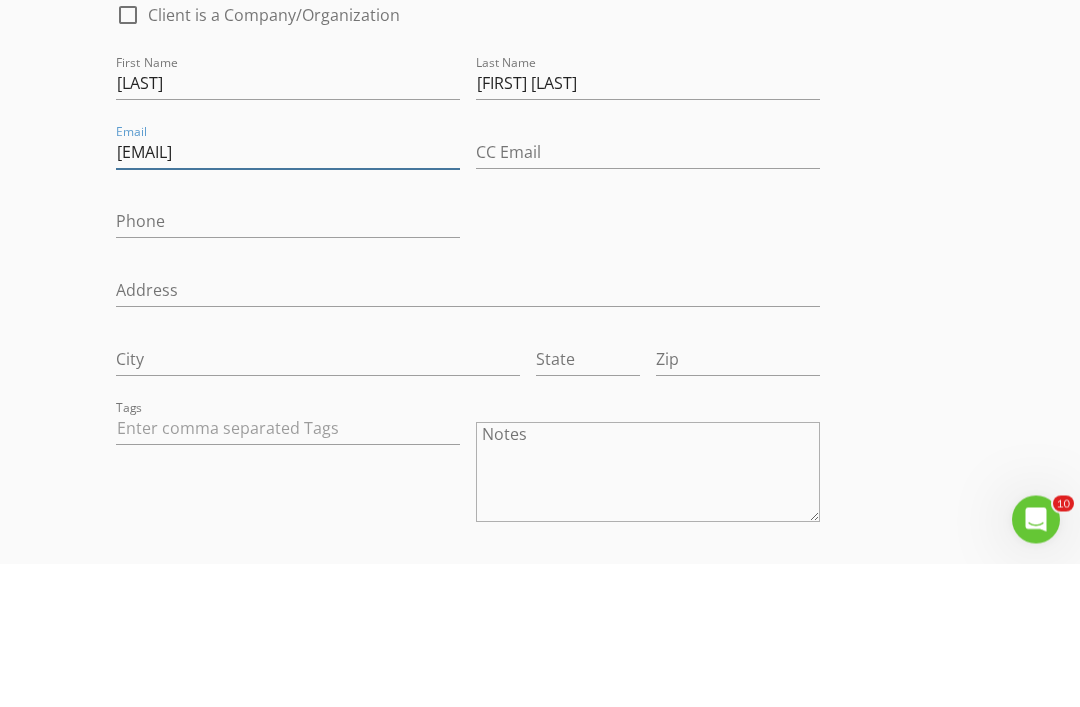 type on "Doumaniramzi@yahoo.com" 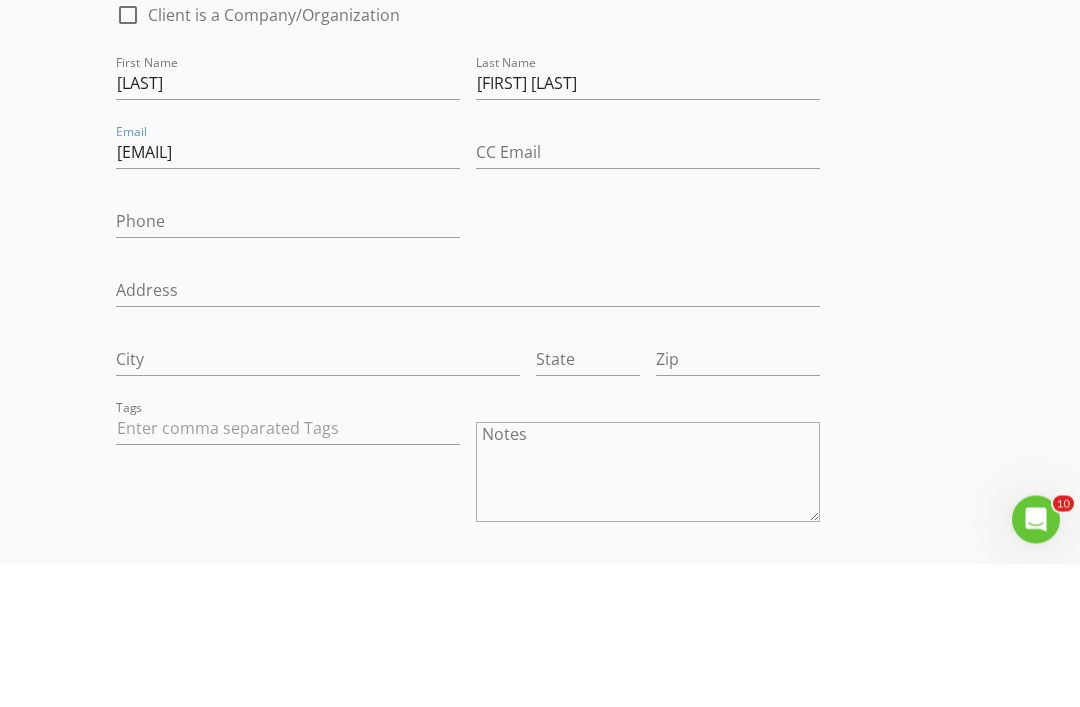 click on "New Inspection
INSPECTOR(S)
check_box_outline_blank   John Brooks     check_box_outline_blank   Justin Brooks     check_box   Kenneth Phillips   PRIMARY   check_box_outline_blank   Michael Garriga     Kenneth Phillips arrow_drop_down   check_box_outline_blank Kenneth Phillips specifically requested
Date/Time
08/06/2025 5:00 PM
Location
Address Search       Address 3508 Milan Dr   Unit 103   City Fort Myers   State FL   Zip 33916   County Lee     Square Feet 1223   Year Built 2004   Foundation Slab arrow_drop_down     Kenneth Phillips     30.2 miles     (41 minutes)
client
check_box Enable Client CC email for this inspection   Client Search     check_box_outline_blank Client is a Company/Organization     First Name Ramsey   Last Name Nabeel Doumani   Email Doumaniramzi@yahoo.com   CC Email   Phone   Address   City   State   Zip     Tags         Notes" at bounding box center (540, 1214) 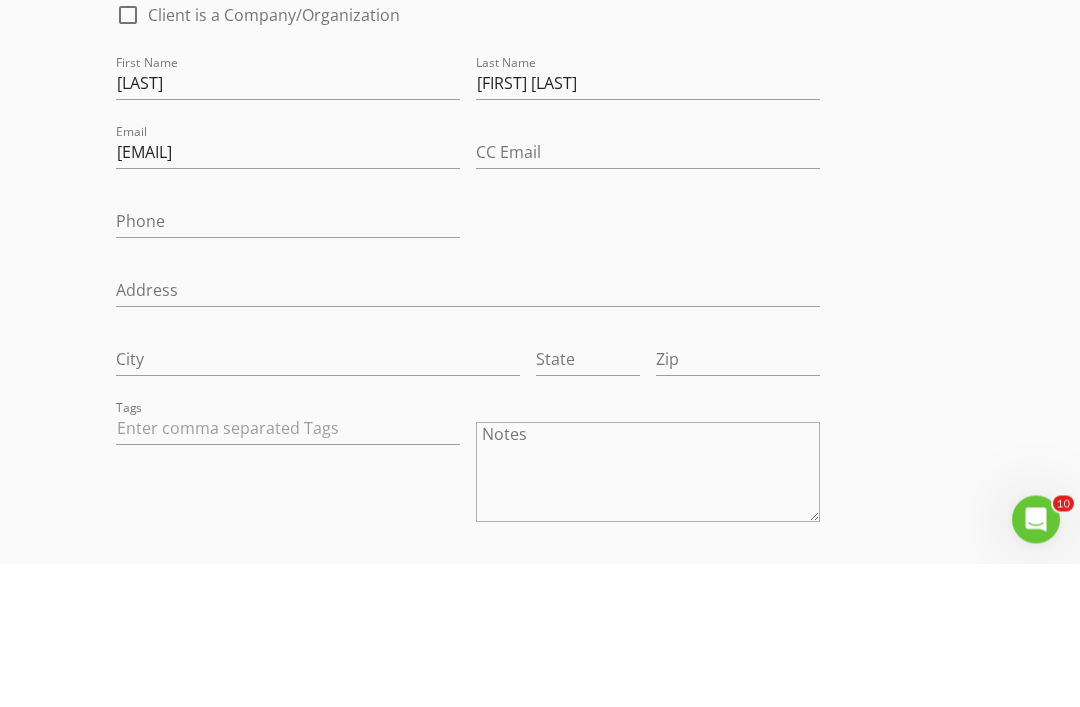scroll, scrollTop: 1150, scrollLeft: 0, axis: vertical 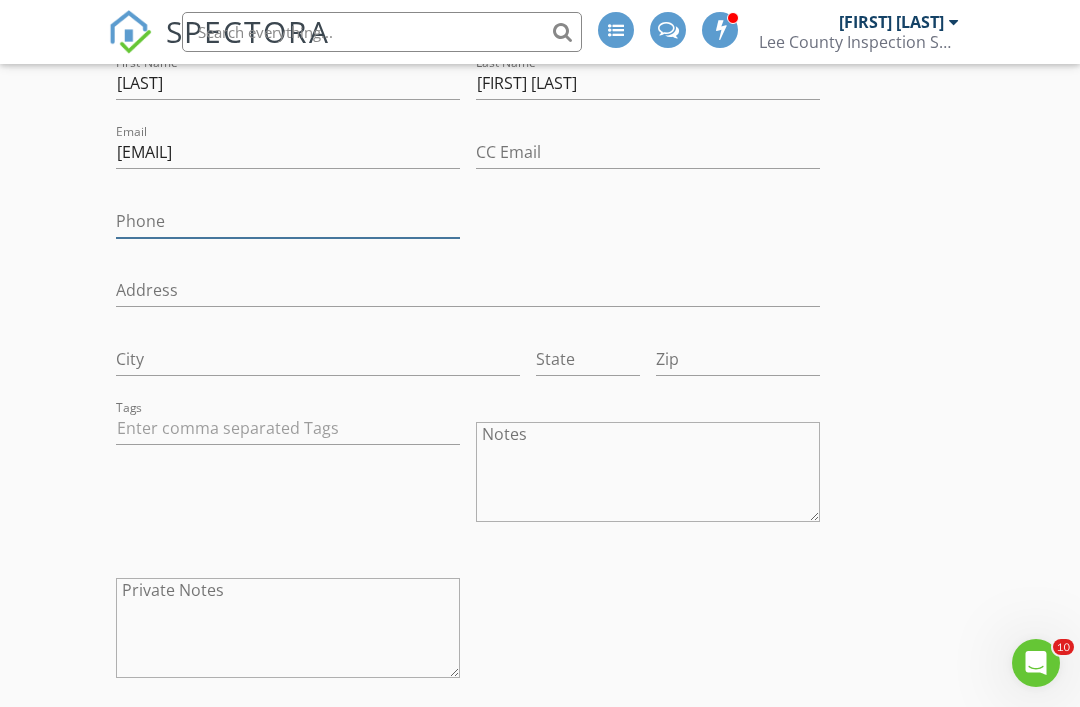 click on "Phone" at bounding box center (288, 221) 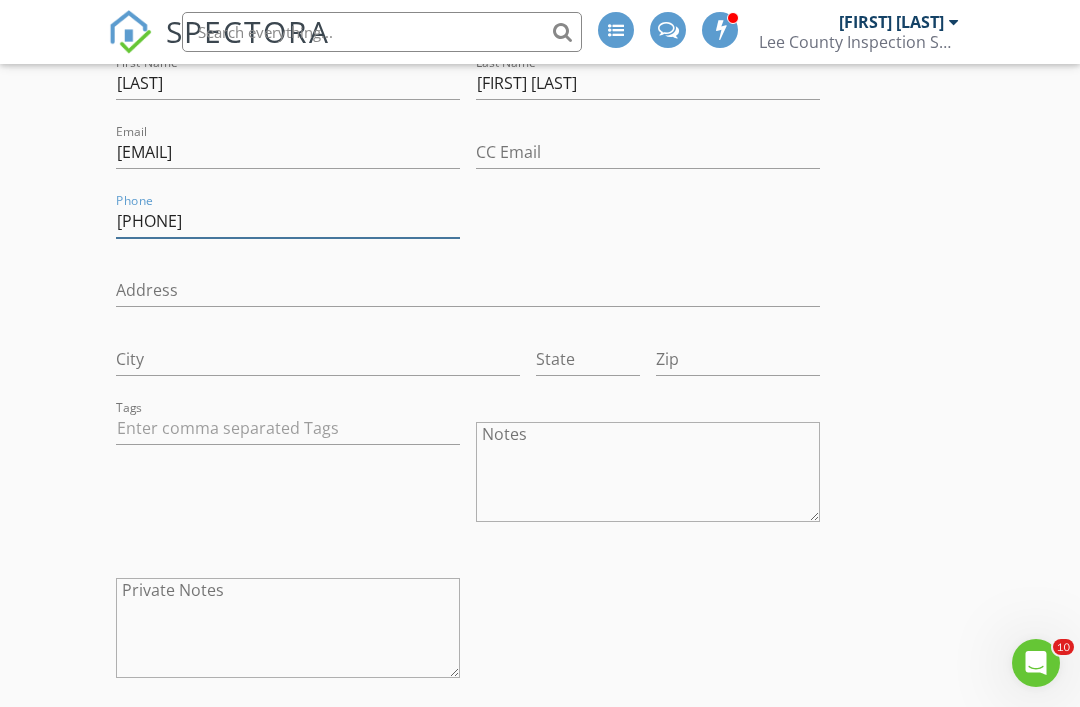 type on "[PHONE]" 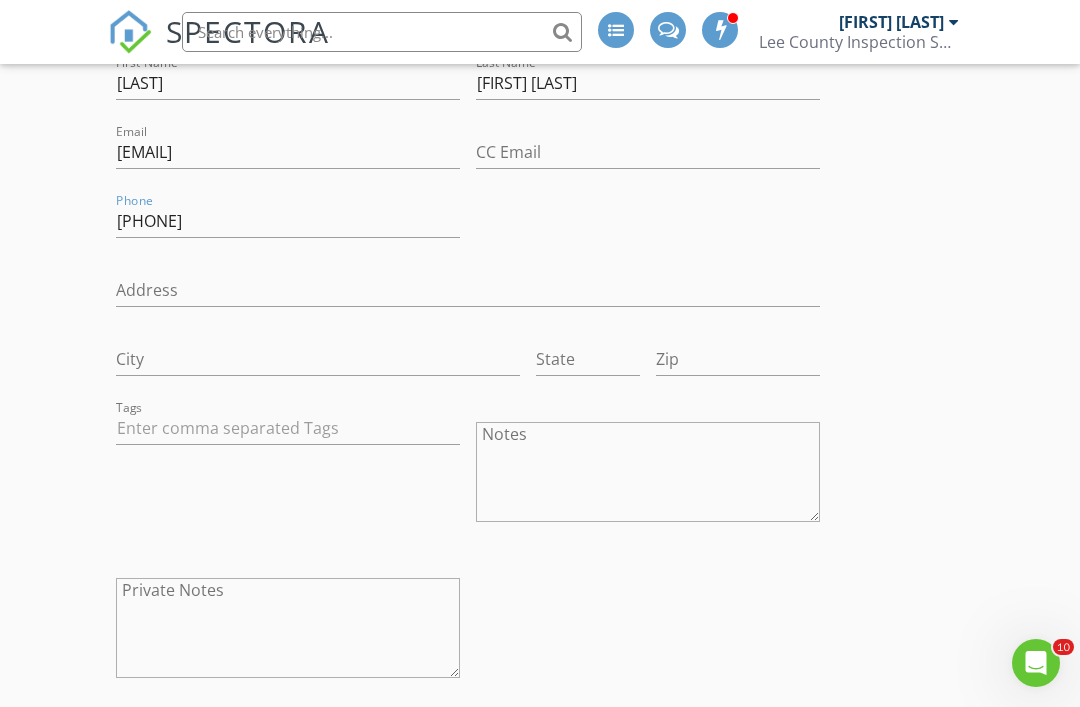 click on "check_box_outline_blank Client is a Company/Organization     First Name Ramsey   Last Name Nabeel Doumani   Email Doumaniramzi@yahoo.com   CC Email   Phone 407-693-2541   Address   City   State   Zip     Tags         Notes   Private Notes" at bounding box center [468, 345] 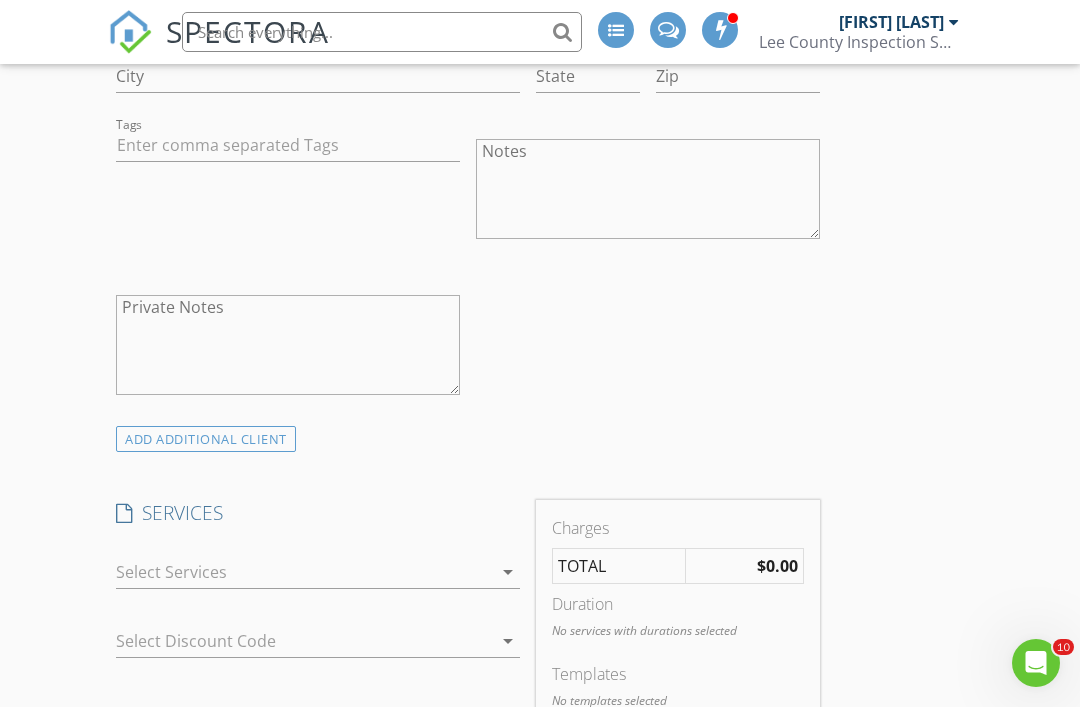 scroll, scrollTop: 1447, scrollLeft: 0, axis: vertical 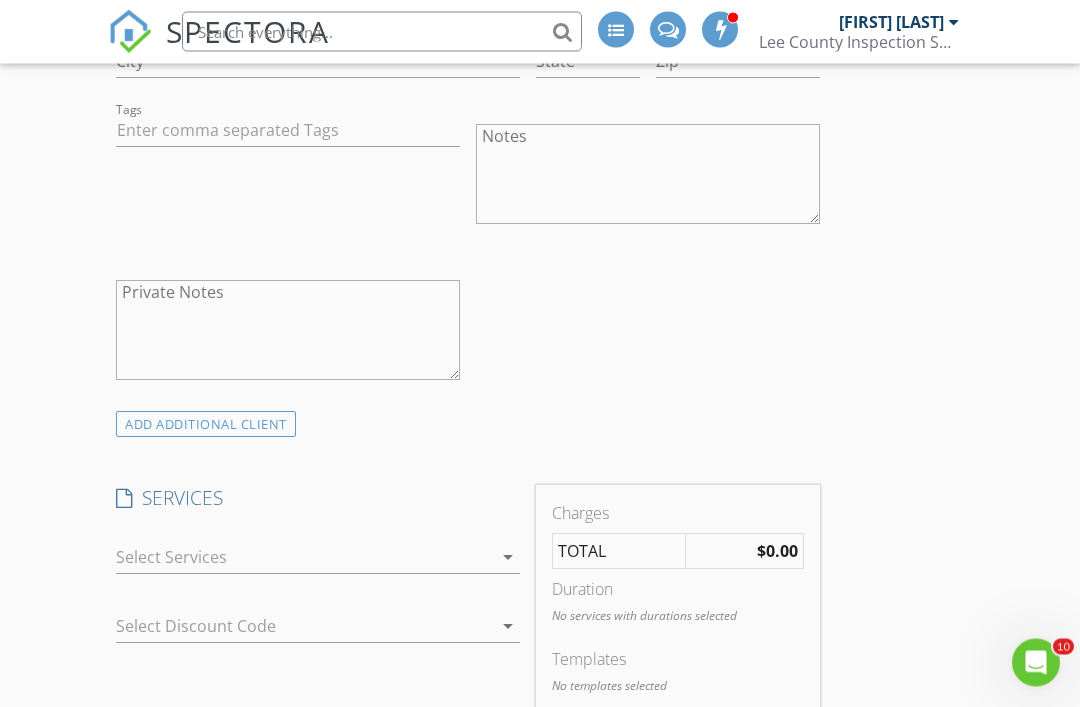 click at bounding box center [304, 558] 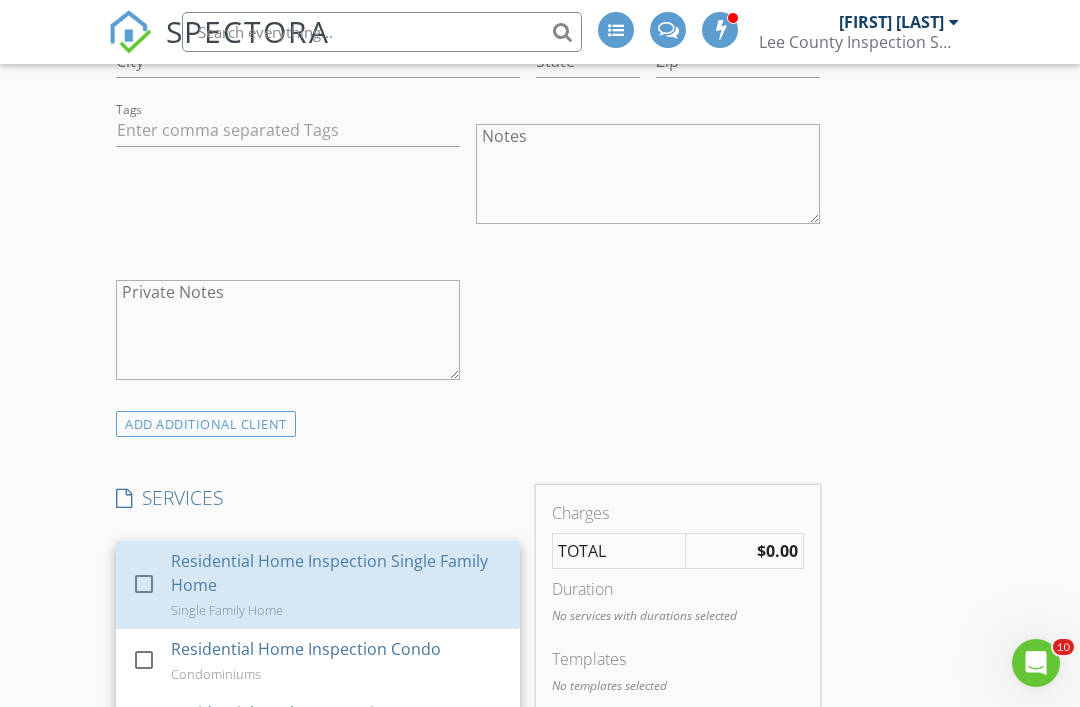 click on "Residential Home Inspection Single Family Home" at bounding box center (337, 573) 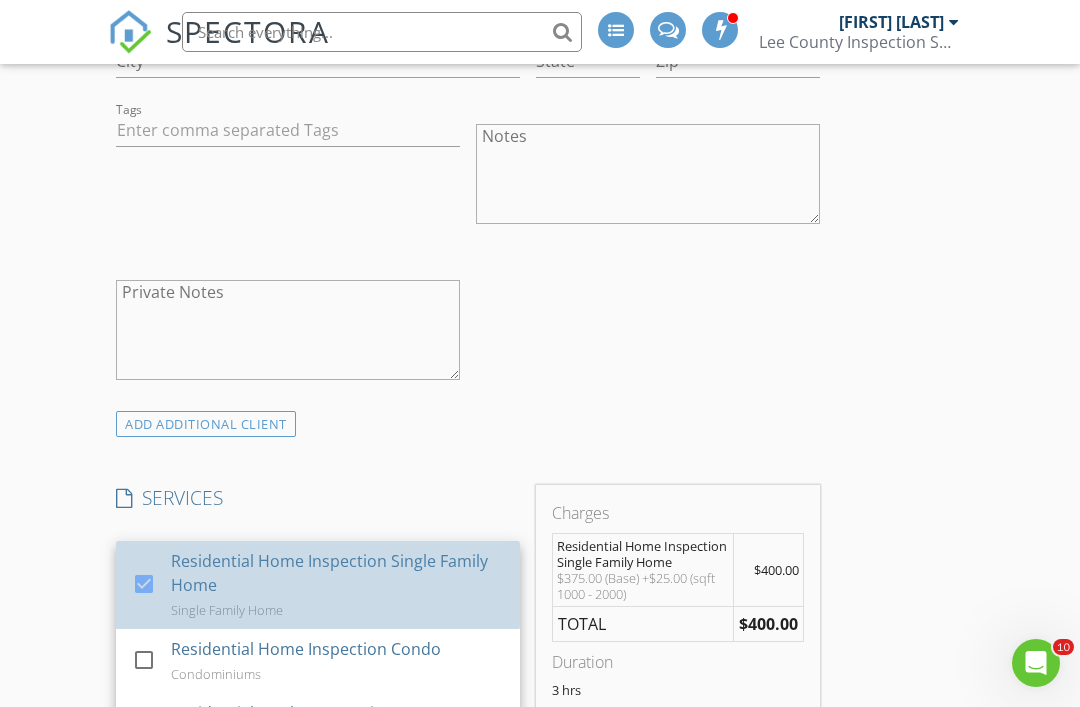 click on "Residential Home Inspection Single Family Home" at bounding box center (337, 573) 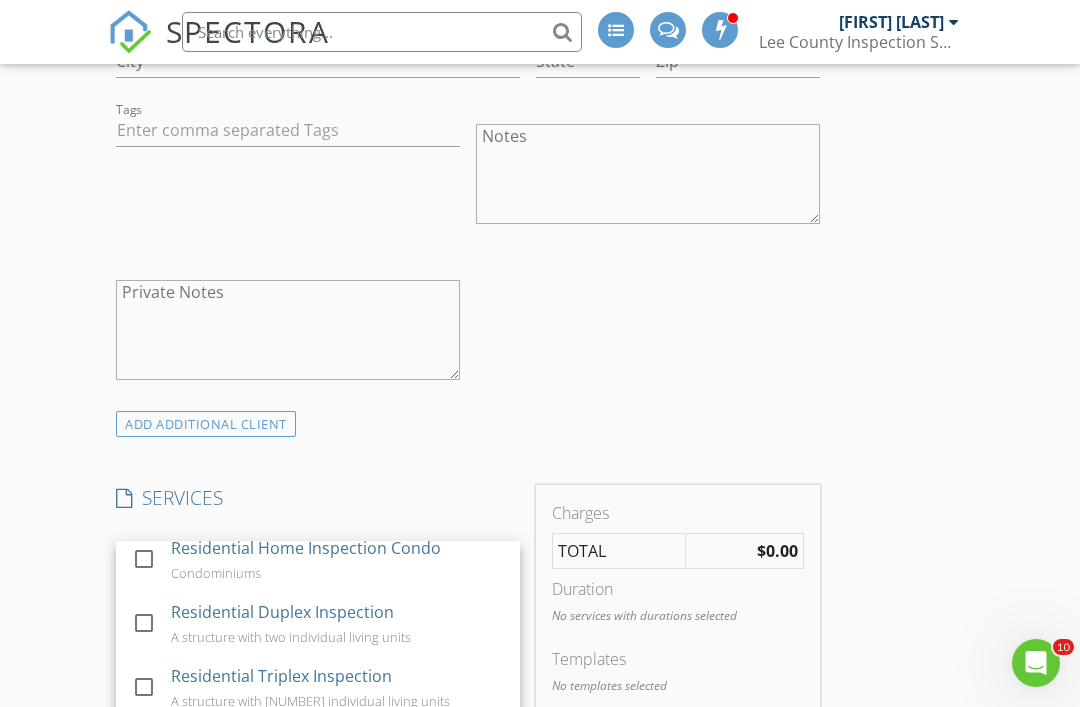 scroll, scrollTop: 67, scrollLeft: 0, axis: vertical 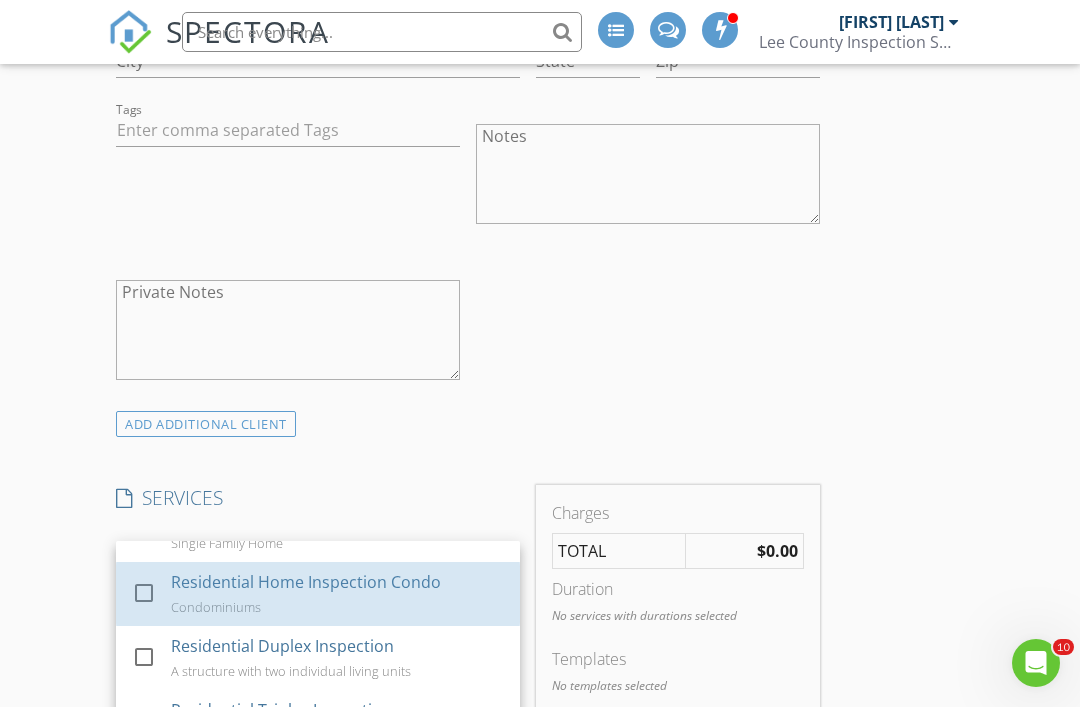 click on "Residential Home Inspection Condo" at bounding box center (306, 582) 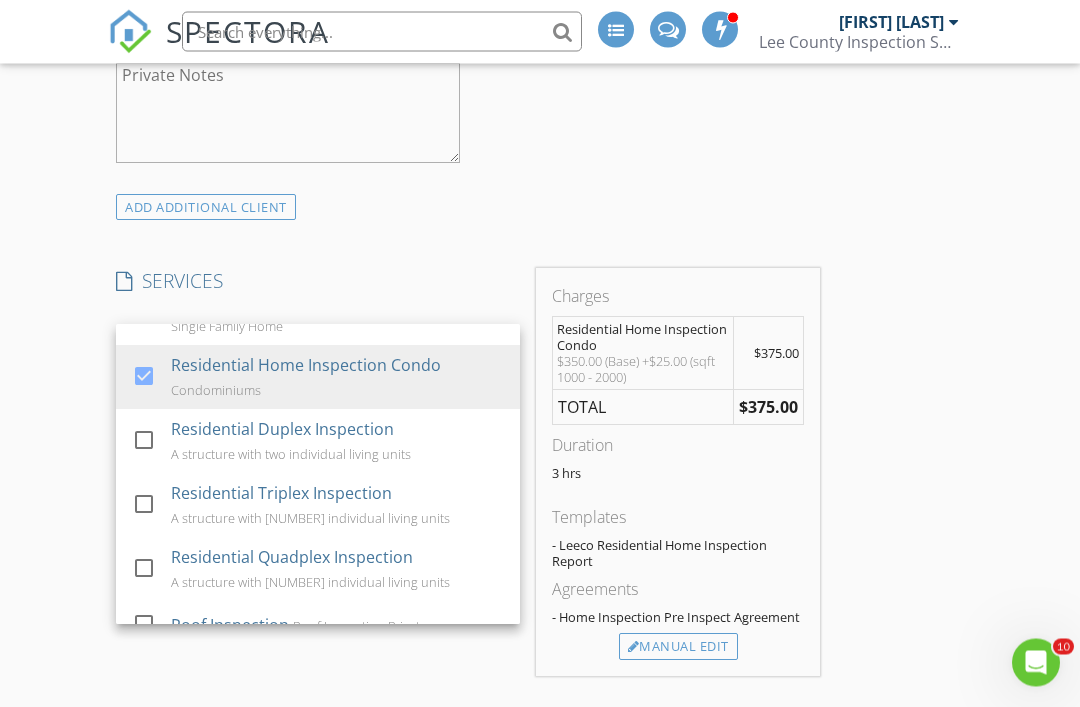 scroll, scrollTop: 1664, scrollLeft: 0, axis: vertical 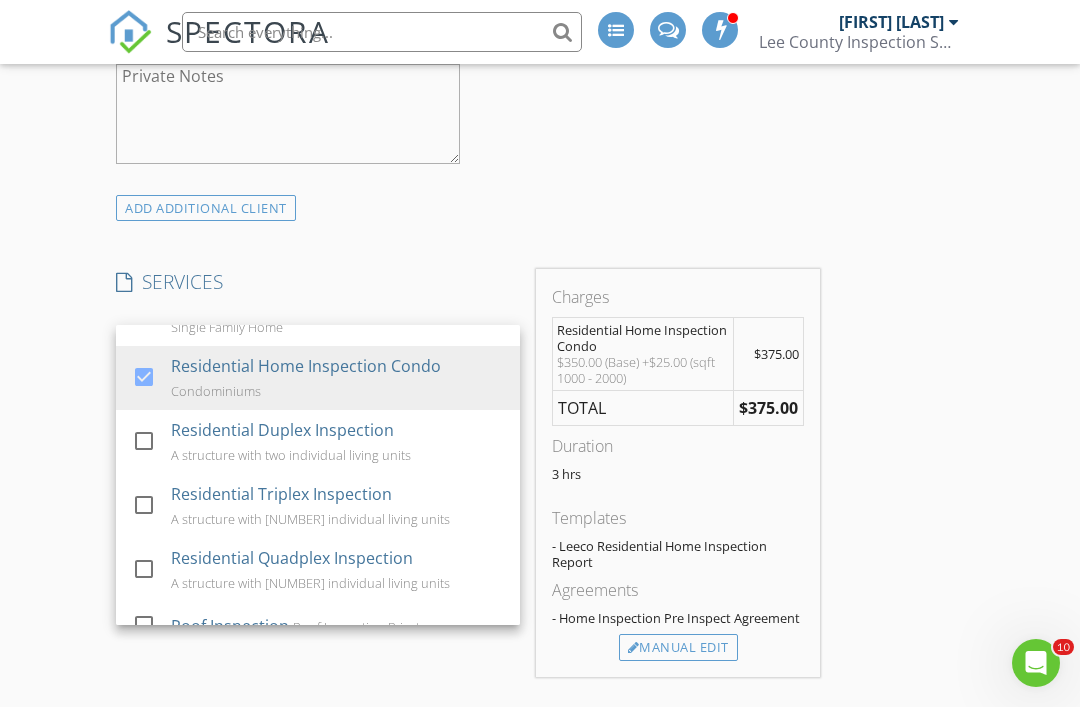 click on "ADD ADDITIONAL client" at bounding box center (468, 207) 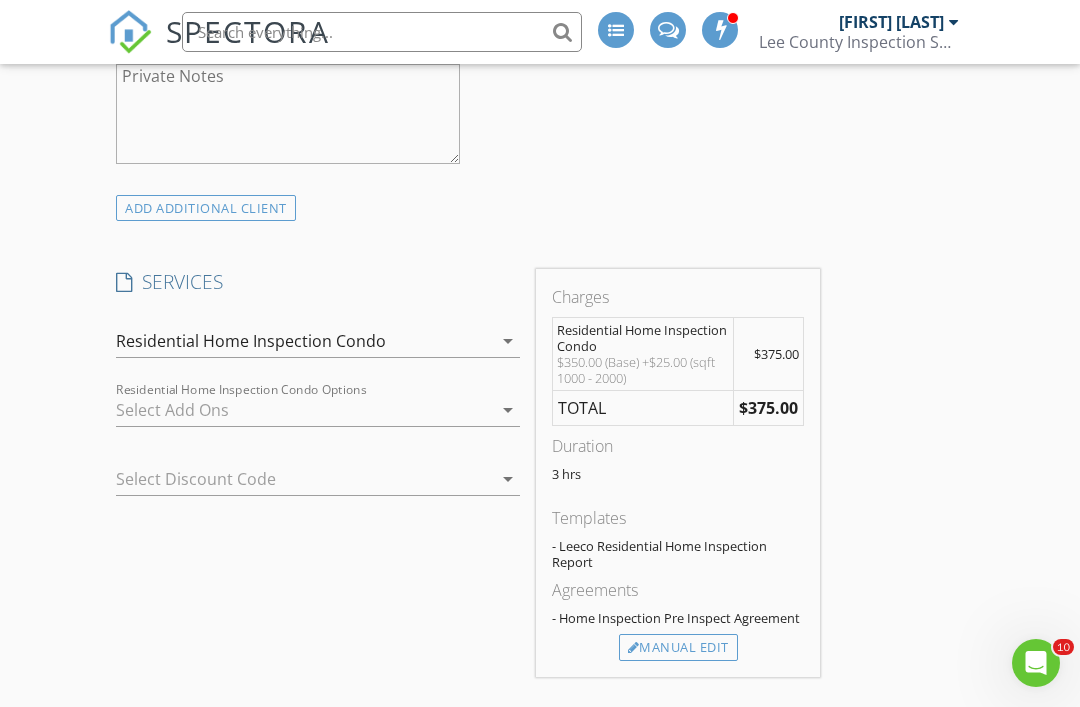 click at bounding box center (304, 410) 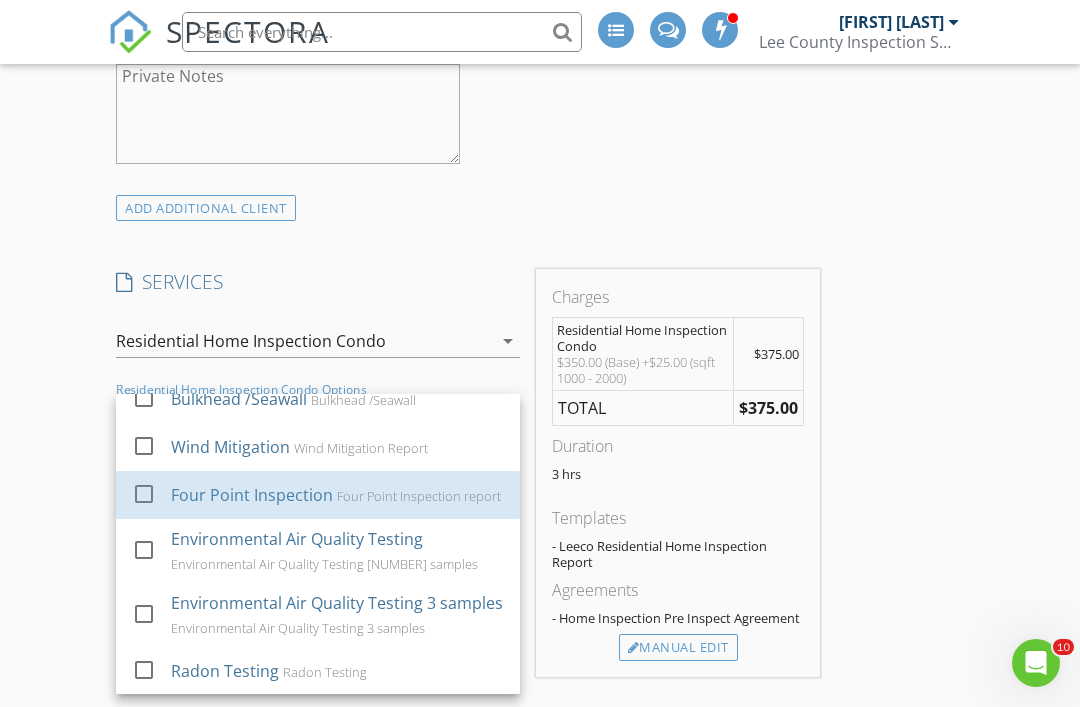 scroll, scrollTop: 117, scrollLeft: 0, axis: vertical 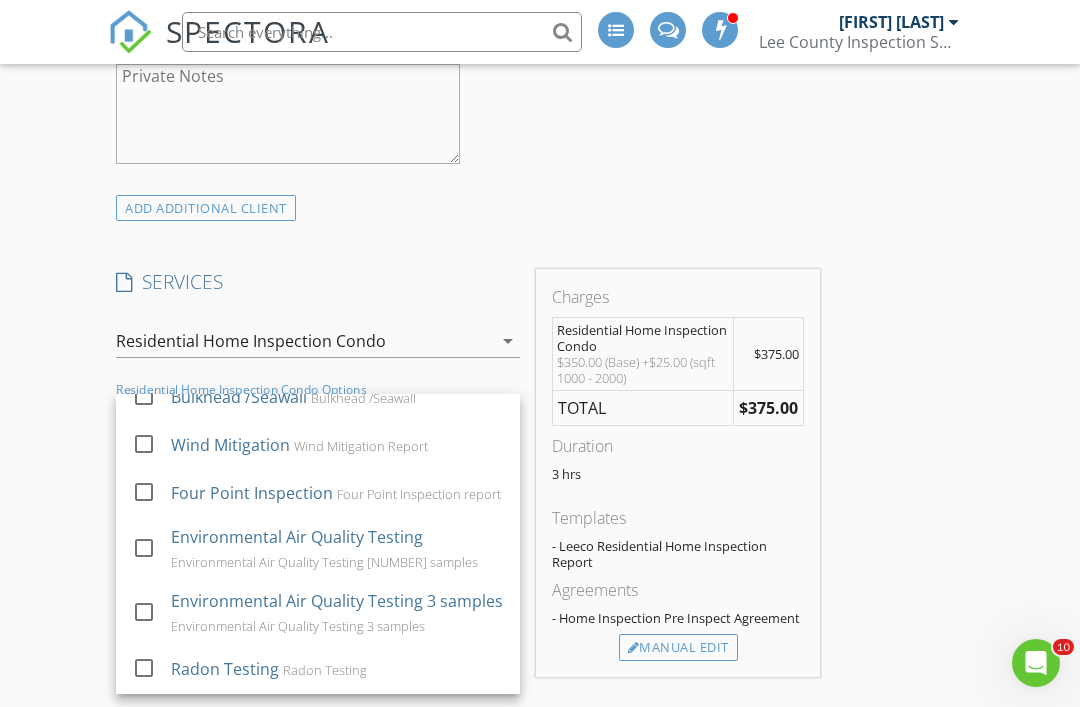 click on "Environmental Air Quality Testing 3 samples" at bounding box center [337, 601] 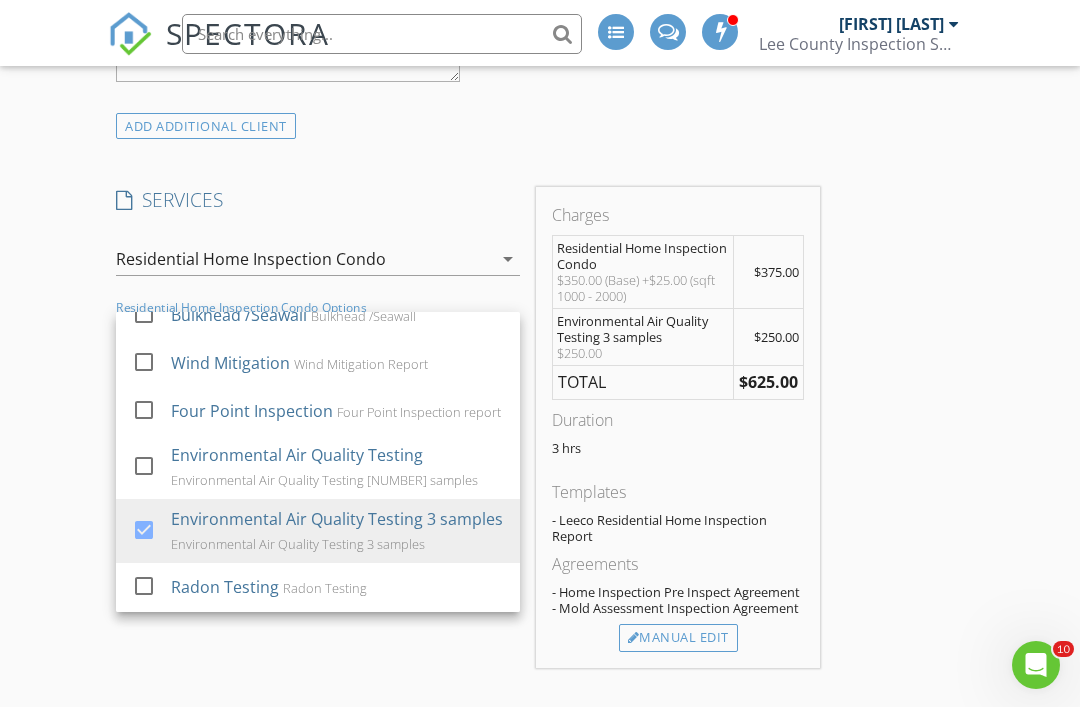 scroll, scrollTop: 1746, scrollLeft: 0, axis: vertical 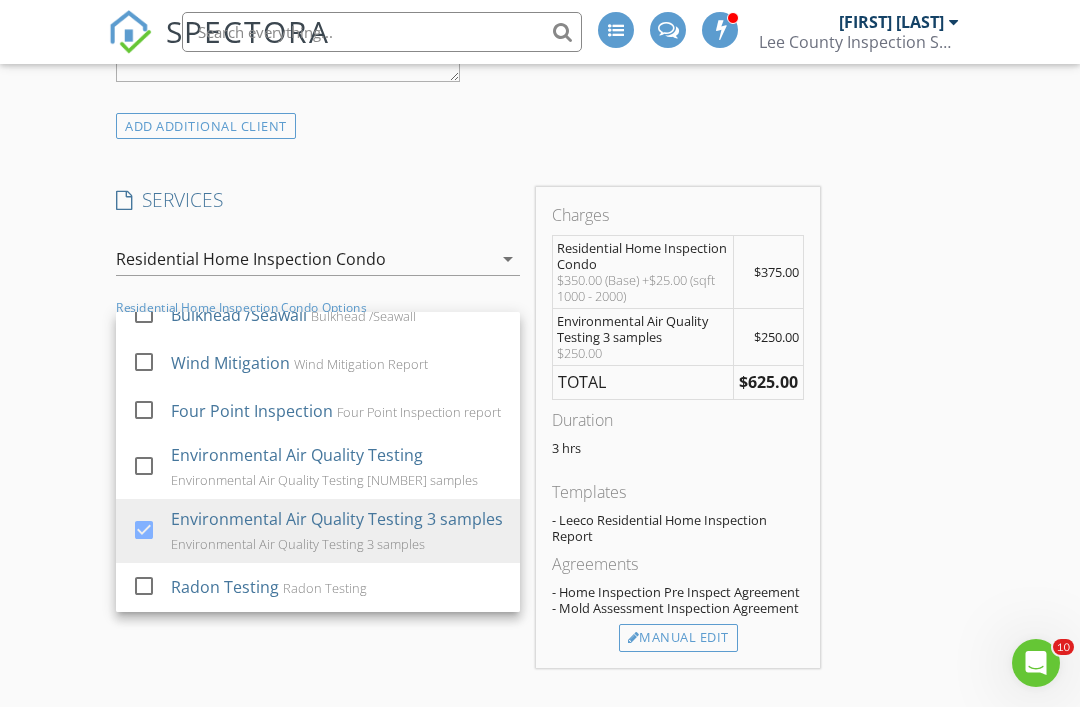 click on "Manual Edit" at bounding box center (678, 638) 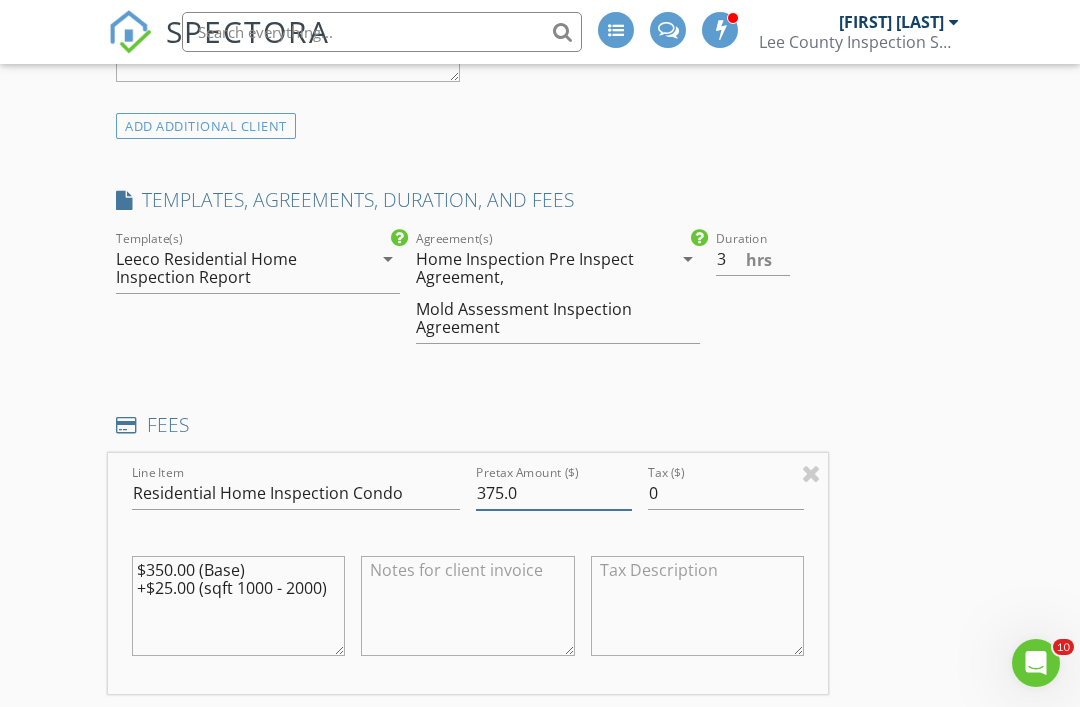 click on "375.0" at bounding box center (554, 493) 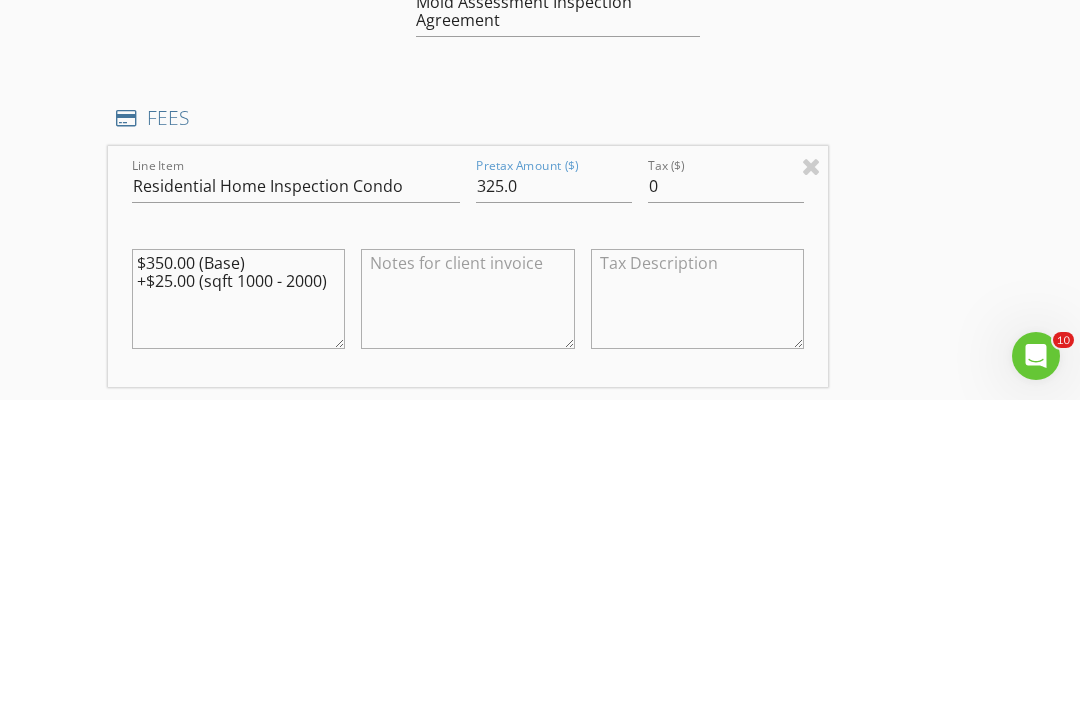 click on "INSPECTOR(S)
check_box_outline_blank   John Brooks     check_box_outline_blank   Justin Brooks     check_box   Kenneth Phillips   PRIMARY   check_box_outline_blank   Michael Garriga     Kenneth Phillips arrow_drop_down   check_box_outline_blank Kenneth Phillips specifically requested
Date/Time
08/06/2025 5:00 PM
Location
Address Search       Address 3508 Milan Dr   Unit 103   City Fort Myers   State FL   Zip 33916   County Lee     Square Feet 1223   Year Built 2004   Foundation Slab arrow_drop_down     Kenneth Phillips     30.2 miles     (41 minutes)
client
check_box Enable Client CC email for this inspection   Client Search     check_box_outline_blank Client is a Company/Organization     First Name Ramsey   Last Name Nabeel Doumani   Email Doumaniramzi@yahoo.com   CC Email   Phone 407-693-2541   Address   City   State   Zip     Tags         Notes" at bounding box center (540, 788) 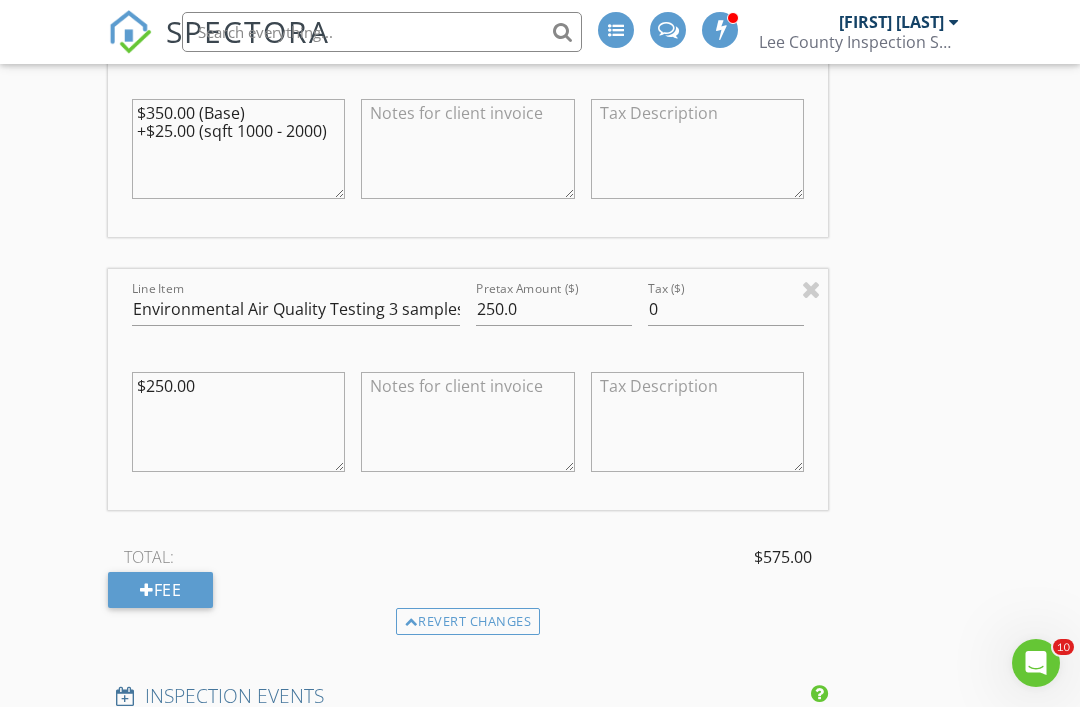 scroll, scrollTop: 2252, scrollLeft: 0, axis: vertical 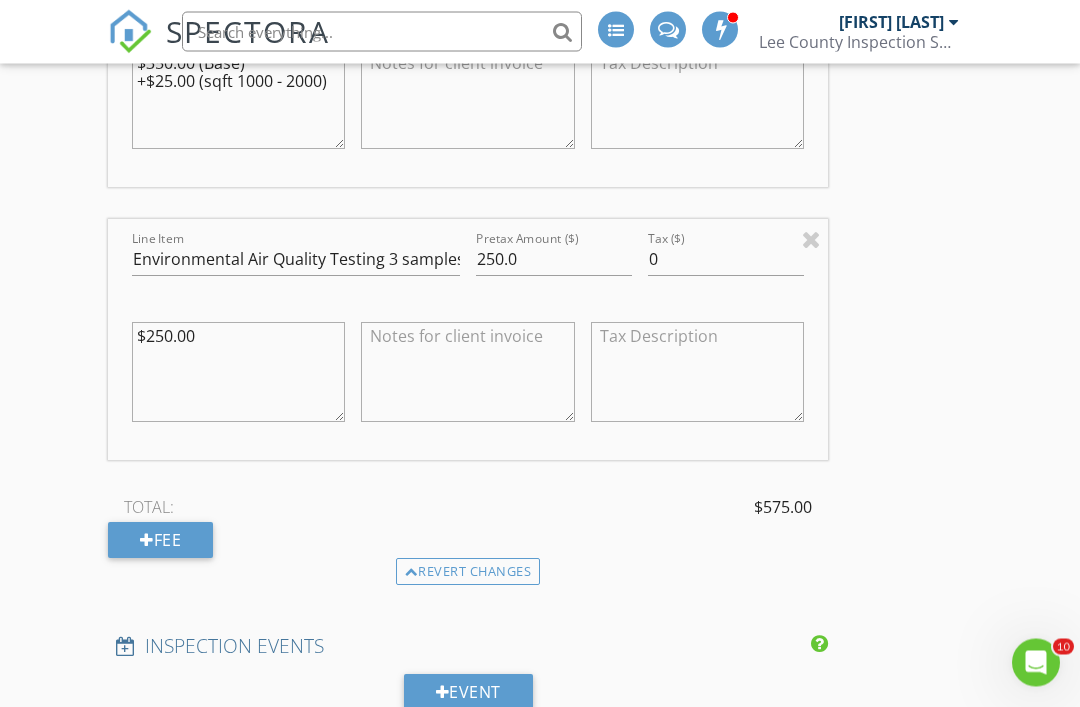 click on "Revert changes" at bounding box center [468, 573] 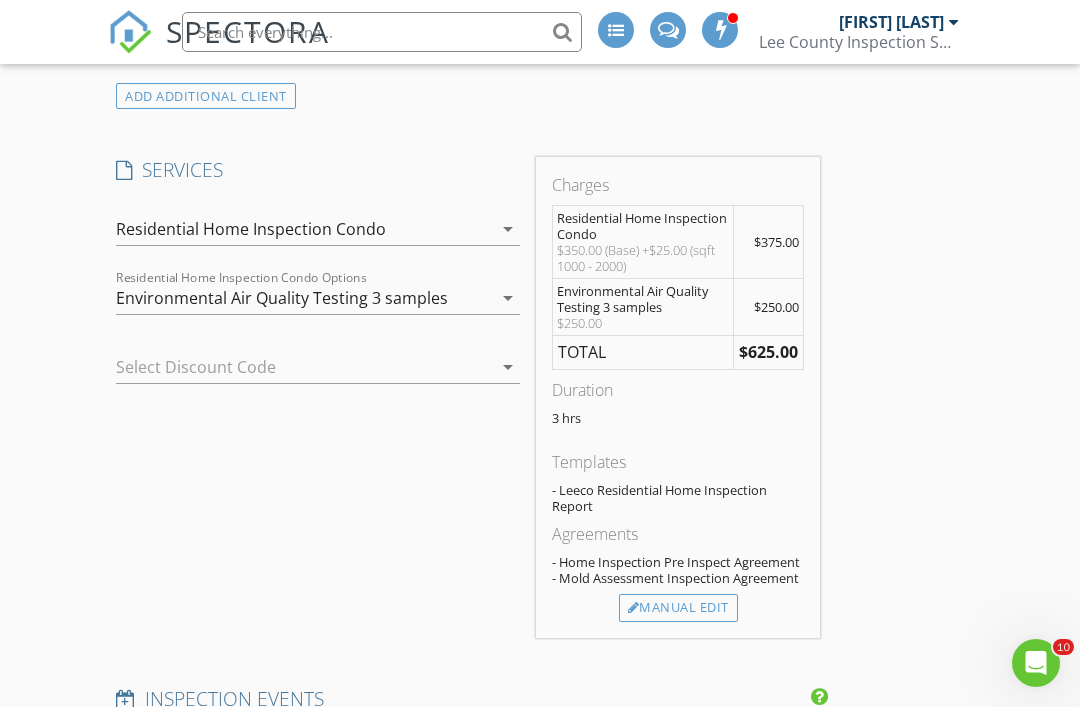 scroll, scrollTop: 1775, scrollLeft: 0, axis: vertical 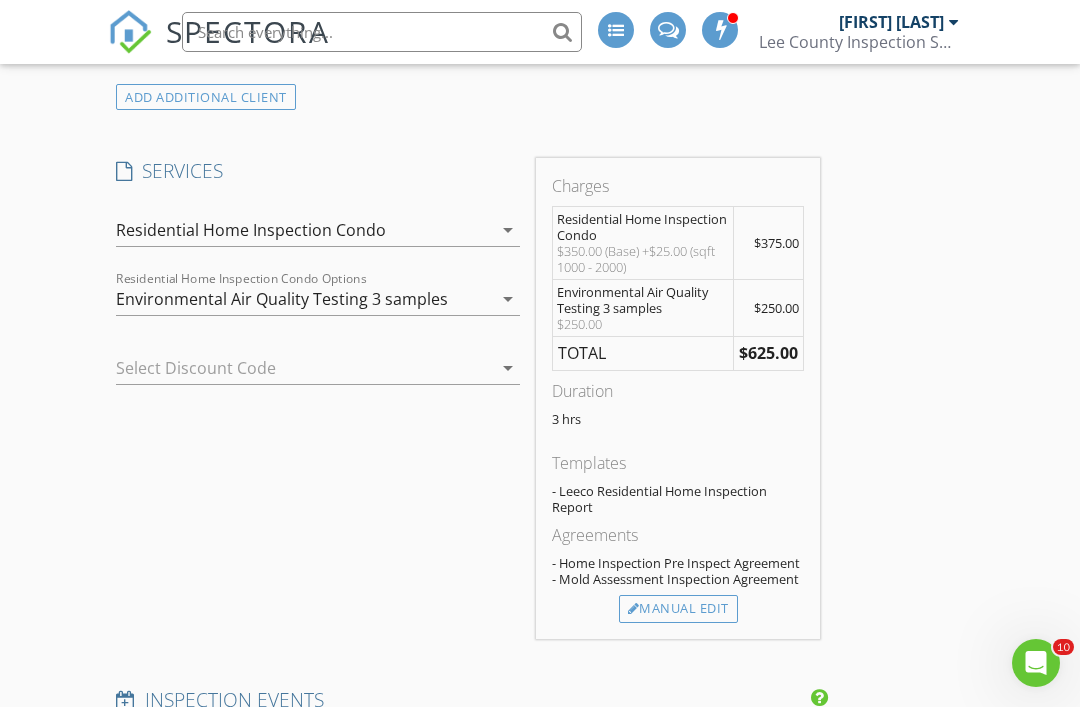 click on "arrow_drop_down" at bounding box center (508, 299) 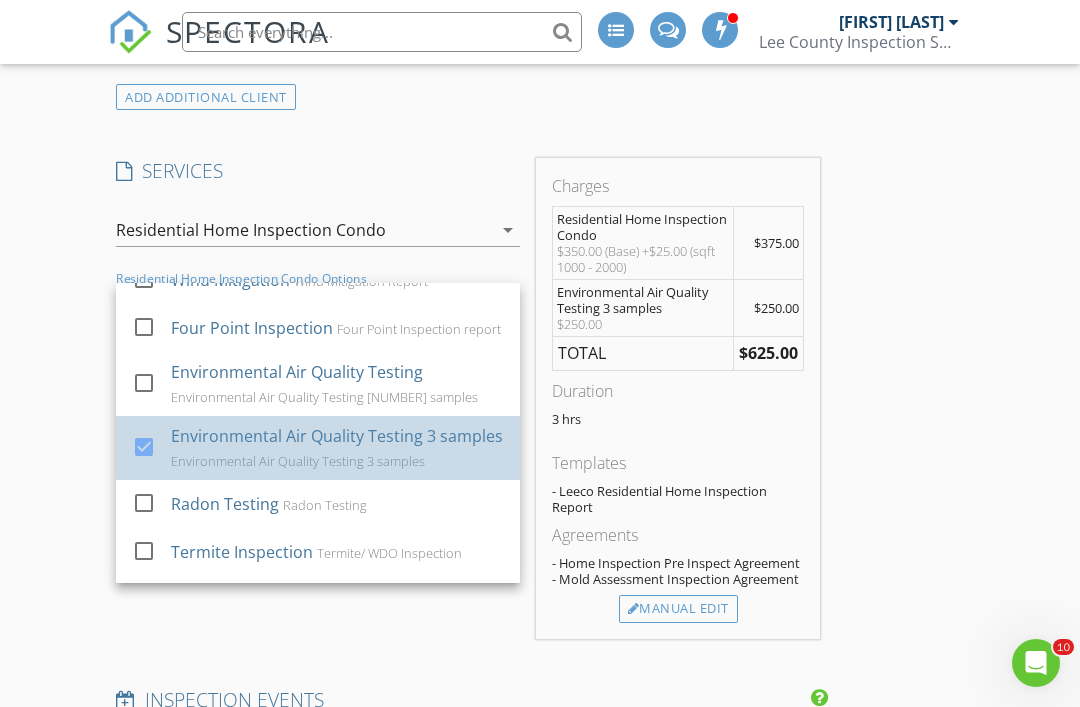 scroll, scrollTop: 176, scrollLeft: 0, axis: vertical 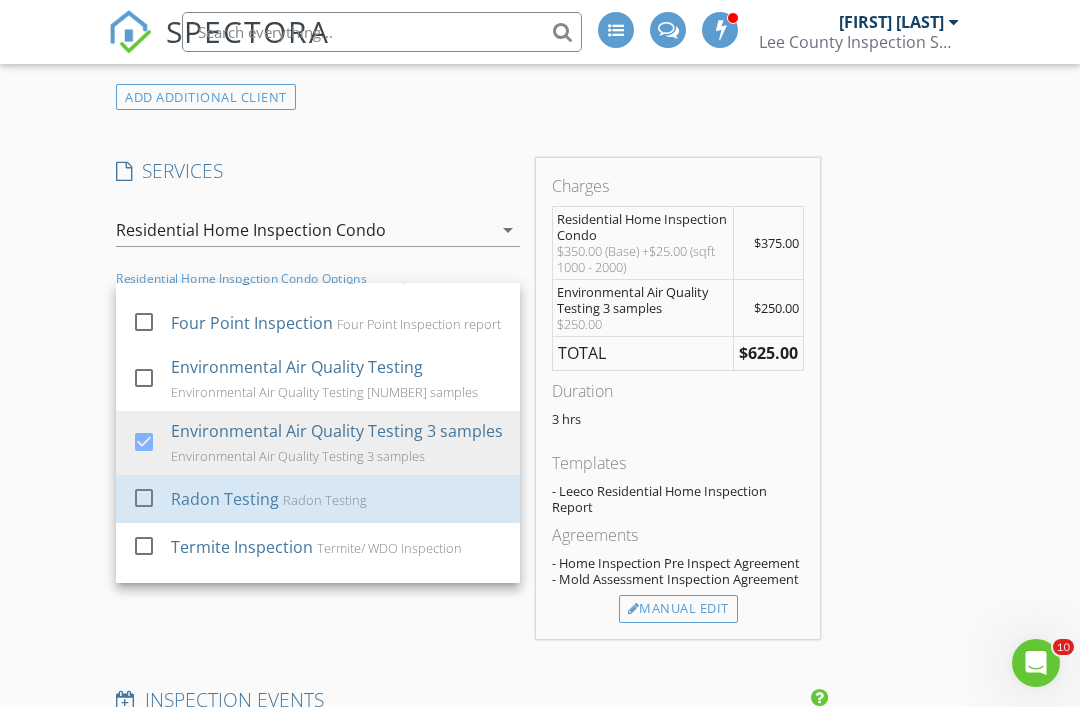 click on "Radon Testing   Radon Testing" at bounding box center (337, 499) 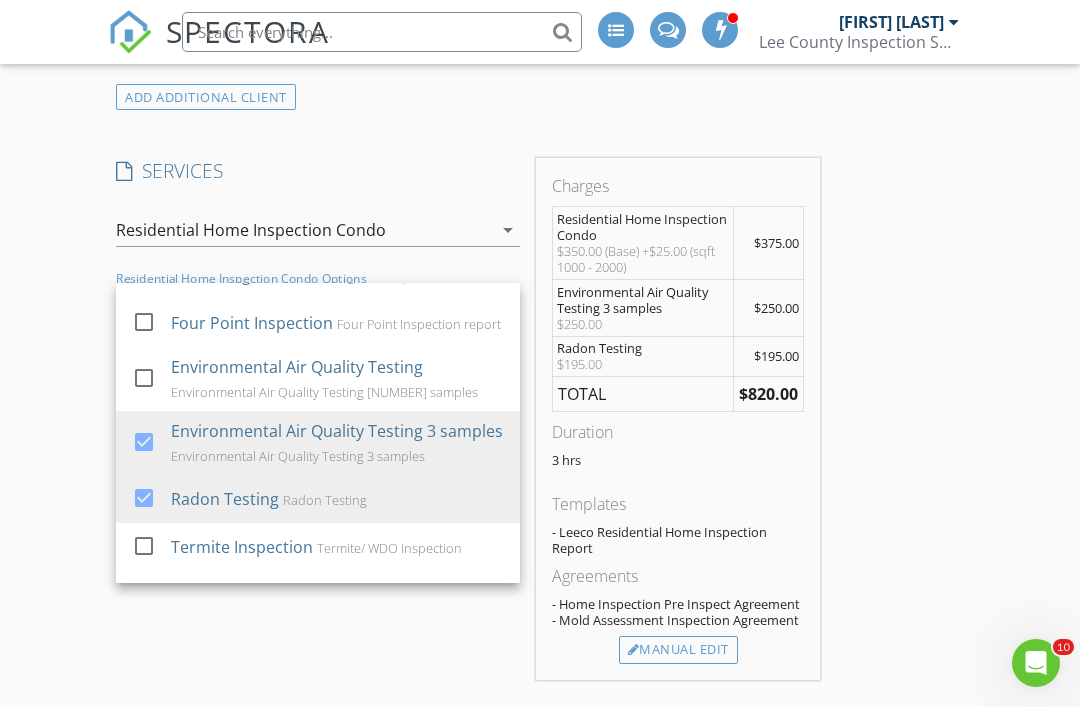 click on "INSPECTOR(S)
check_box_outline_blank   John Brooks     check_box_outline_blank   Justin Brooks     check_box   Kenneth Phillips   PRIMARY   check_box_outline_blank   Michael Garriga     Kenneth Phillips arrow_drop_down   check_box_outline_blank Kenneth Phillips specifically requested
Date/Time
08/06/2025 5:00 PM
Location
Address Search       Address 3508 Milan Dr   Unit 103   City Fort Myers   State FL   Zip 33916   County Lee     Square Feet 1223   Year Built 2004   Foundation Slab arrow_drop_down     Kenneth Phillips     30.2 miles     (41 minutes)
client
check_box Enable Client CC email for this inspection   Client Search     check_box_outline_blank Client is a Company/Organization     First Name Ramsey   Last Name Nabeel Doumani   Email Doumaniramzi@yahoo.com   CC Email   Phone 407-693-2541   Address   City   State   Zip     Tags         Notes" at bounding box center (540, 567) 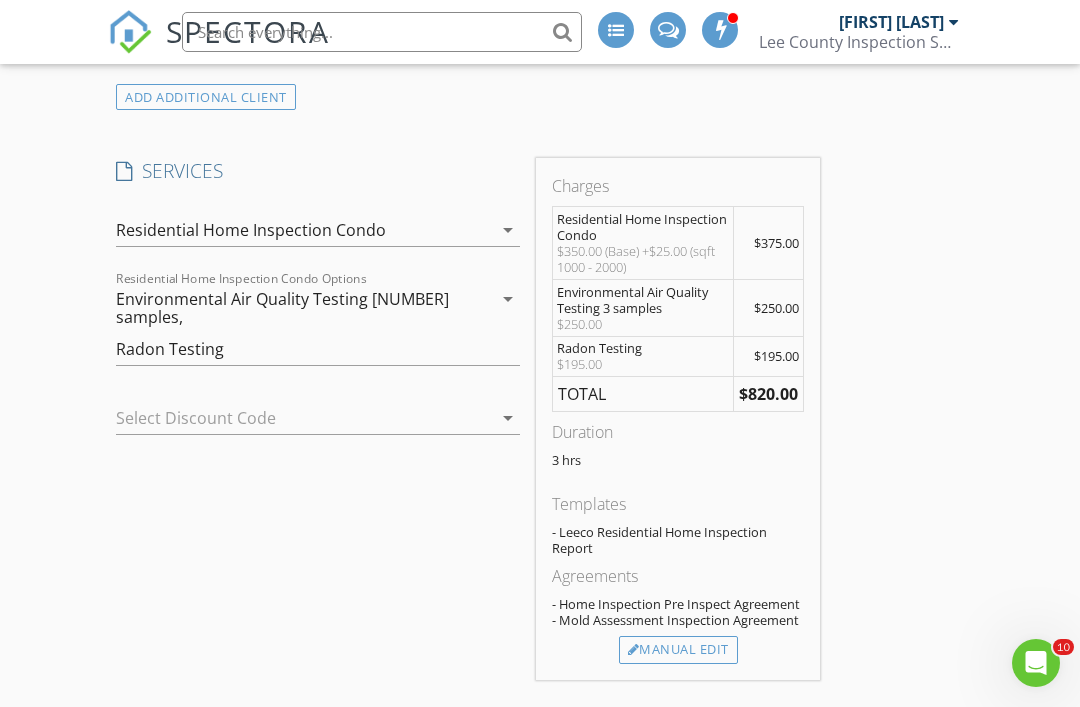 click on "Manual Edit" at bounding box center [678, 650] 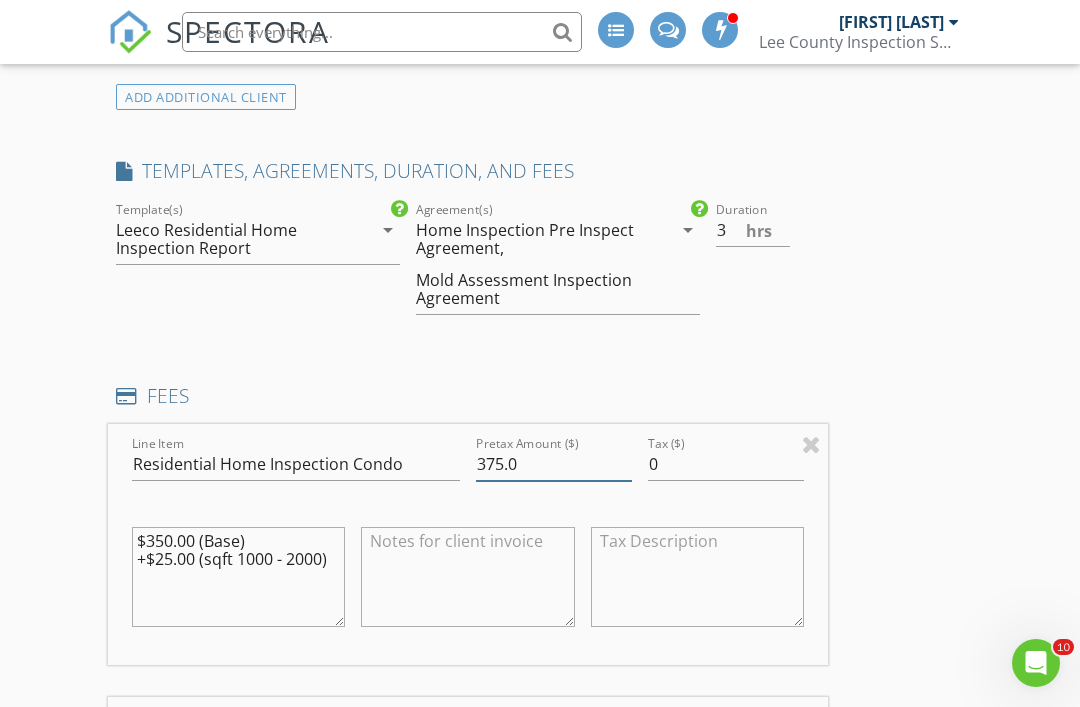click on "375.0" at bounding box center [554, 464] 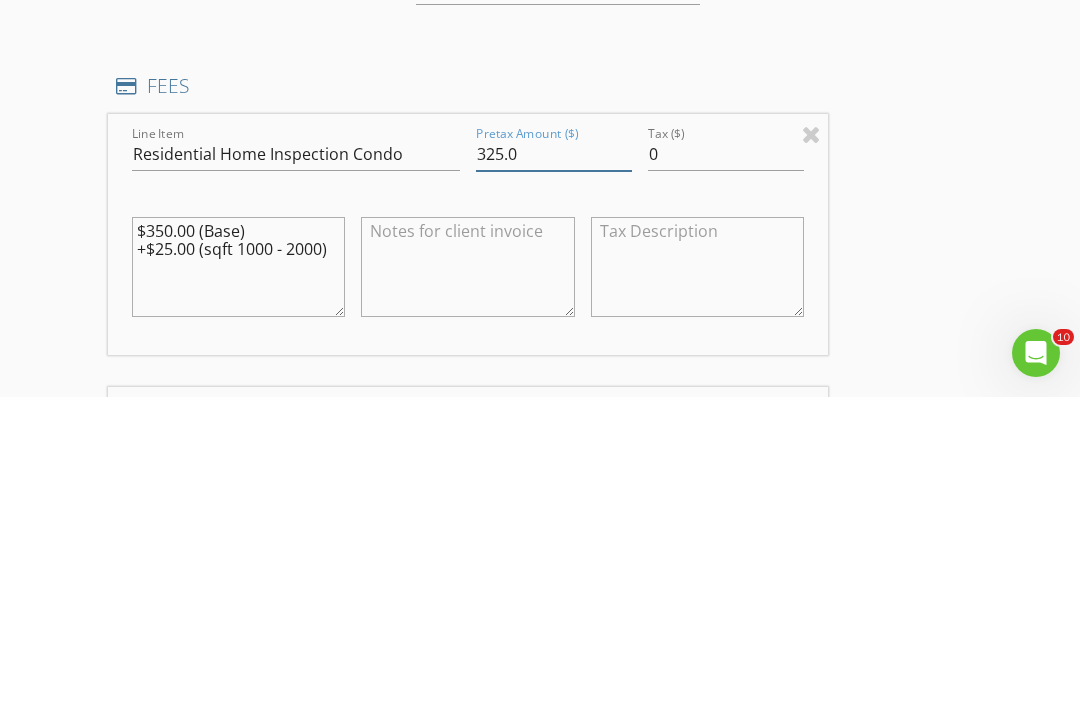 type on "325.0" 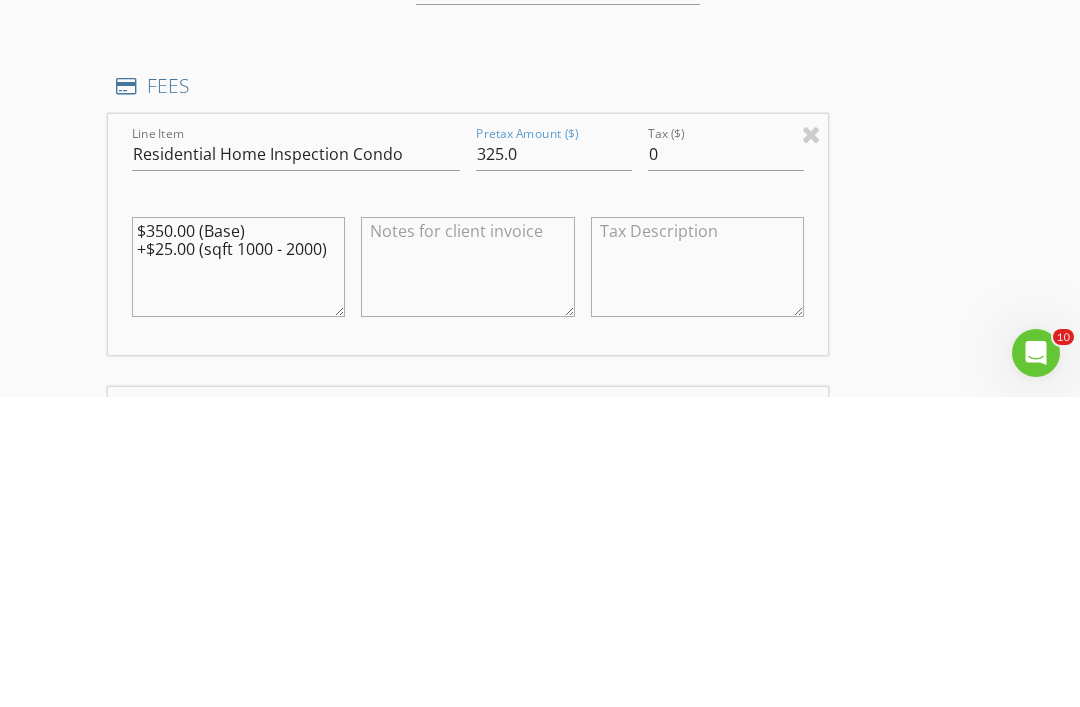 click on "New Inspection
INSPECTOR(S)
check_box_outline_blank   John Brooks     check_box_outline_blank   Justin Brooks     check_box   Kenneth Phillips   PRIMARY   check_box_outline_blank   Michael Garriga     Kenneth Phillips arrow_drop_down   check_box_outline_blank Kenneth Phillips specifically requested
Date/Time
08/06/2025 5:00 PM
Location
Address Search       Address 3508 Milan Dr   Unit 103   City Fort Myers   State FL   Zip 33916   County Lee     Square Feet 1223   Year Built 2004   Foundation Slab arrow_drop_down     Kenneth Phillips     30.2 miles     (41 minutes)
client
check_box Enable Client CC email for this inspection   Client Search     check_box_outline_blank Client is a Company/Organization     First Name Ramsey   Last Name Nabeel Doumani   Email Doumaniramzi@yahoo.com   CC Email   Phone 407-693-2541   Address   City   State   Zip     Tags" at bounding box center [540, 861] 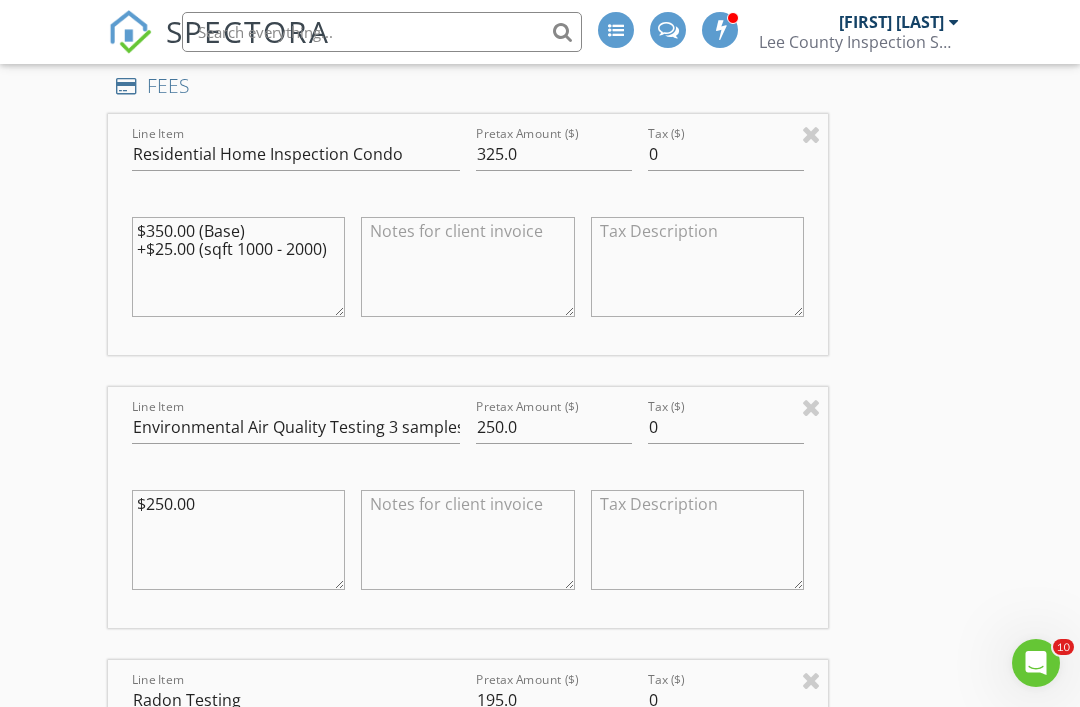 click on "INSPECTOR(S)
check_box_outline_blank   John Brooks     check_box_outline_blank   Justin Brooks     check_box   Kenneth Phillips   PRIMARY   check_box_outline_blank   Michael Garriga     Kenneth Phillips arrow_drop_down   check_box_outline_blank Kenneth Phillips specifically requested
Date/Time
08/06/2025 5:00 PM
Location
Address Search       Address 3508 Milan Dr   Unit 103   City Fort Myers   State FL   Zip 33916   County Lee     Square Feet 1223   Year Built 2004   Foundation Slab arrow_drop_down     Kenneth Phillips     30.2 miles     (41 minutes)
client
check_box Enable Client CC email for this inspection   Client Search     check_box_outline_blank Client is a Company/Organization     First Name Ramsey   Last Name Nabeel Doumani   Email Doumaniramzi@yahoo.com   CC Email   Phone 407-693-2541   Address   City   State   Zip     Tags         Notes" at bounding box center (540, 586) 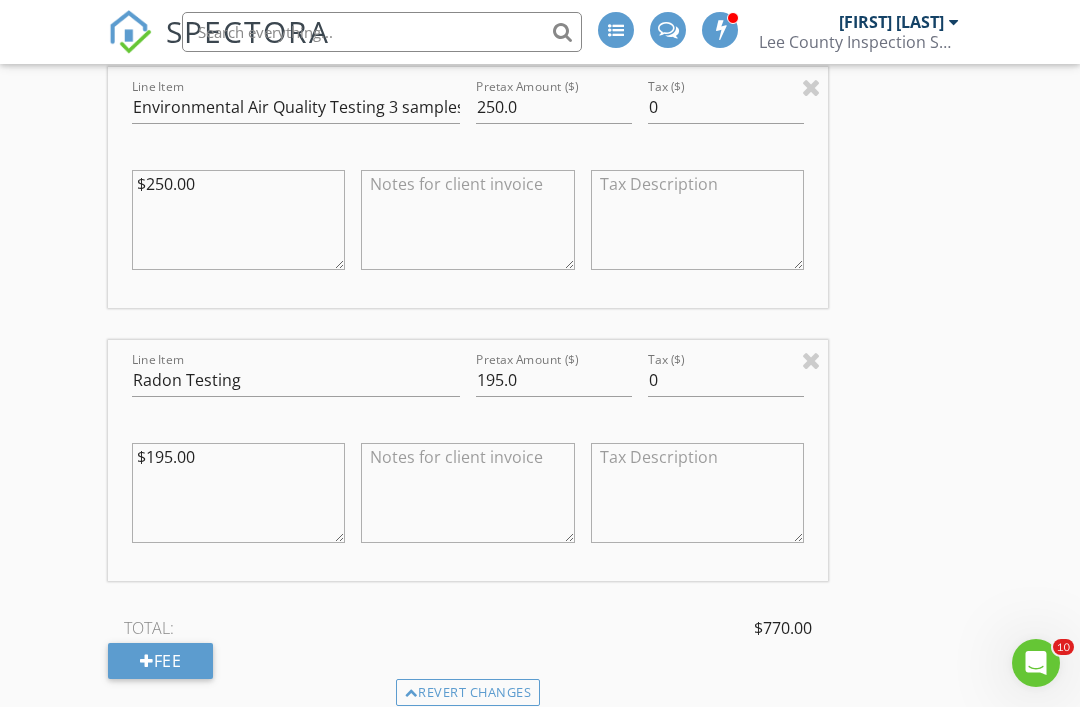 scroll, scrollTop: 2404, scrollLeft: 0, axis: vertical 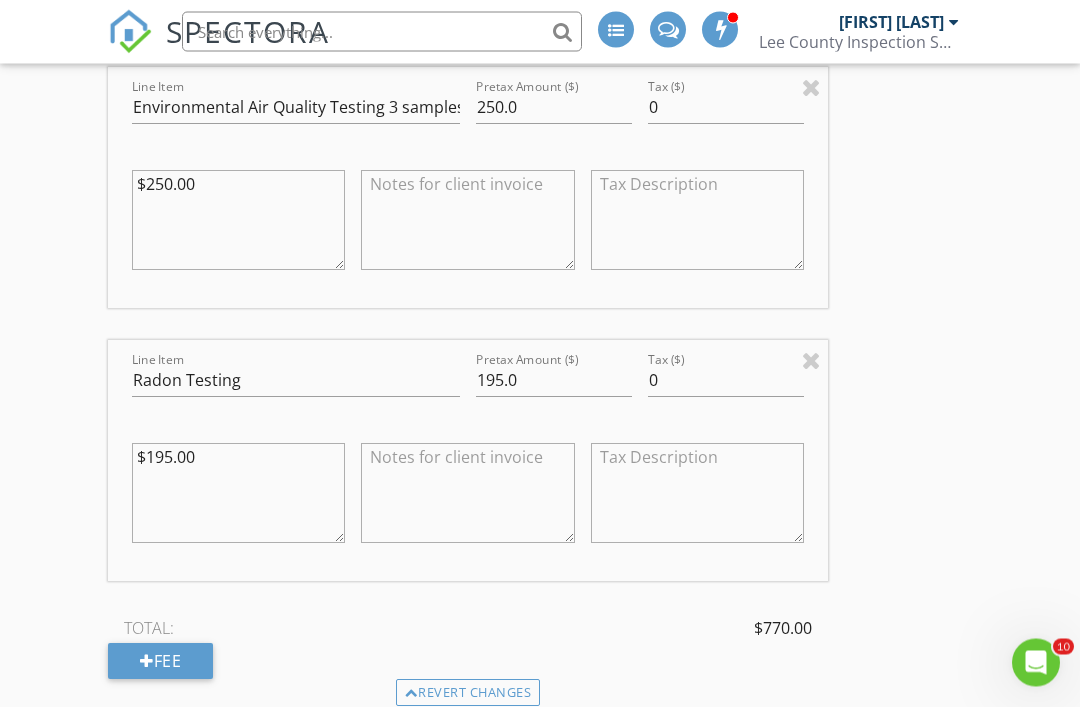 click on "$195.00" at bounding box center [238, 494] 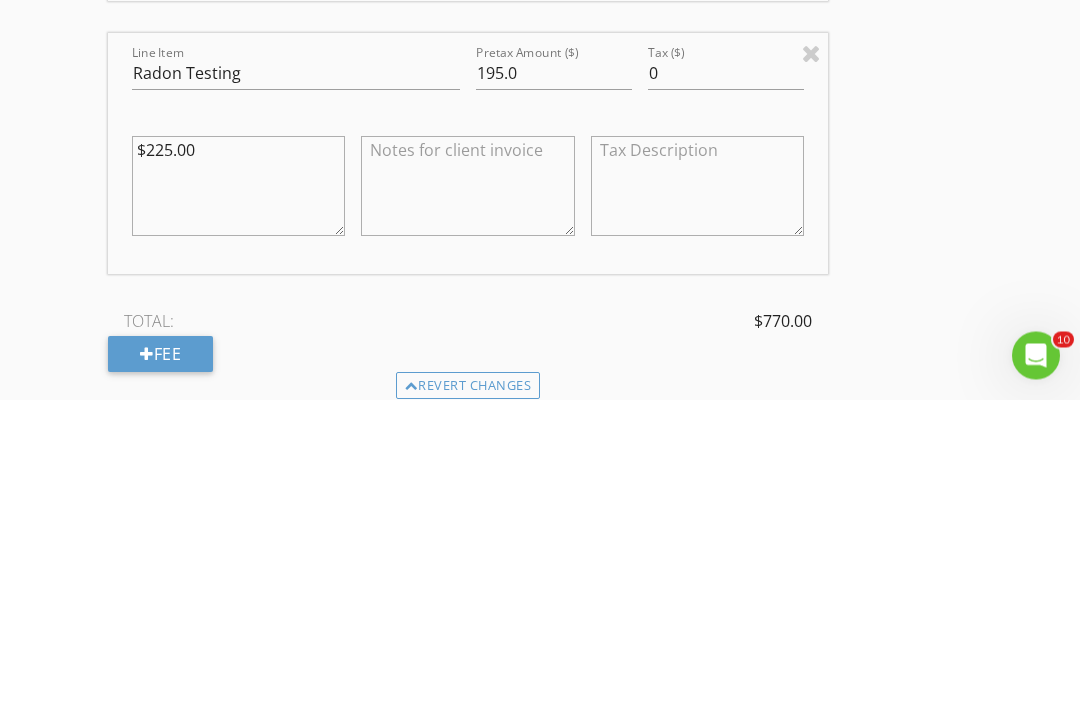 type on "$225.00" 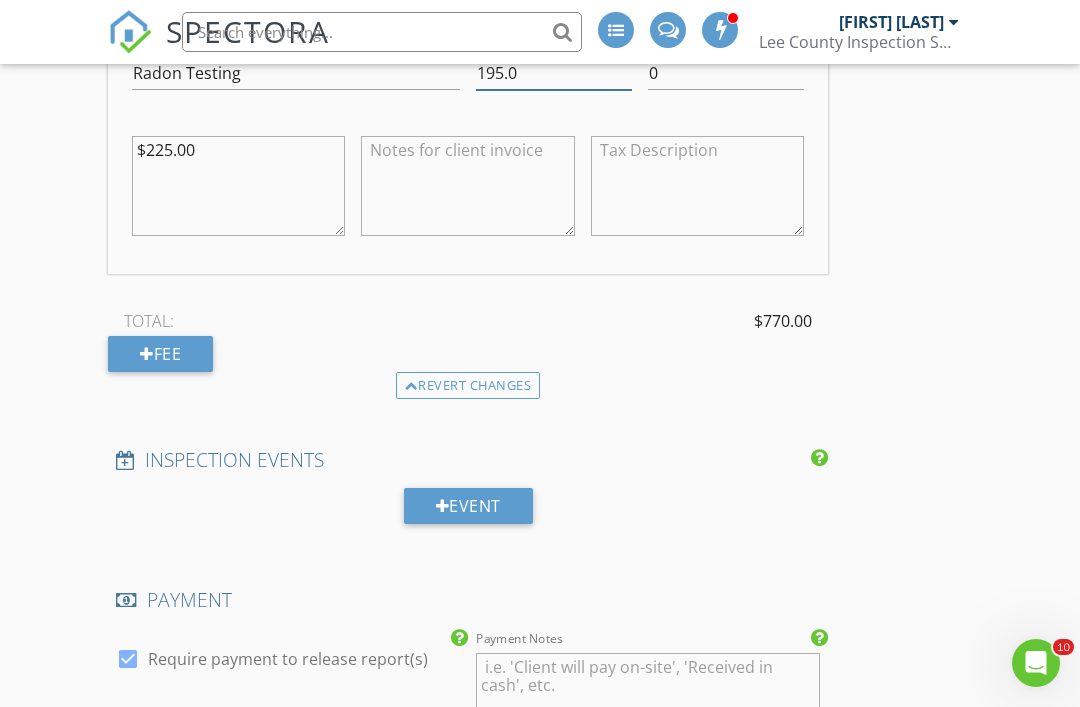 click on "195.0" at bounding box center (554, 73) 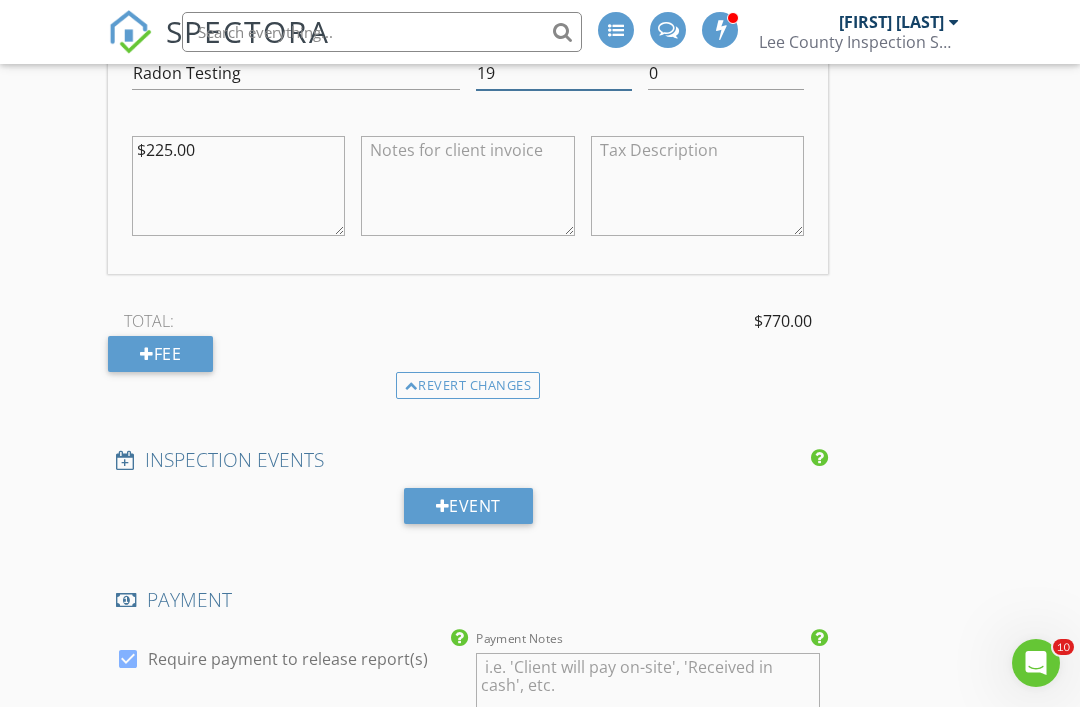 type on "1" 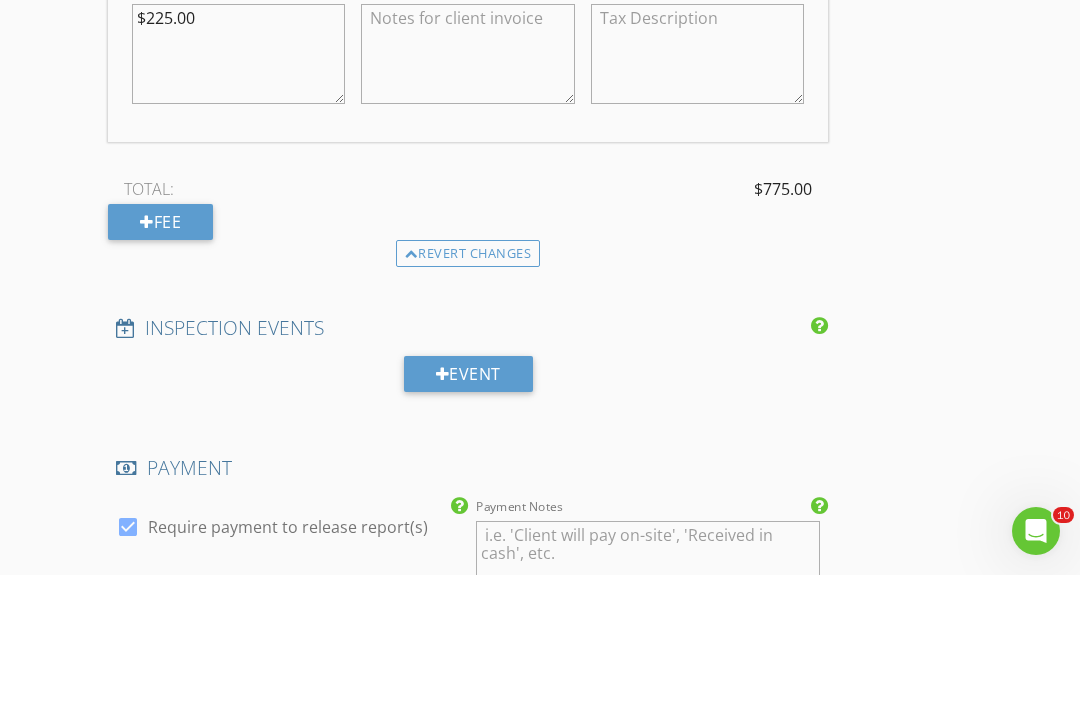 type on "200.0" 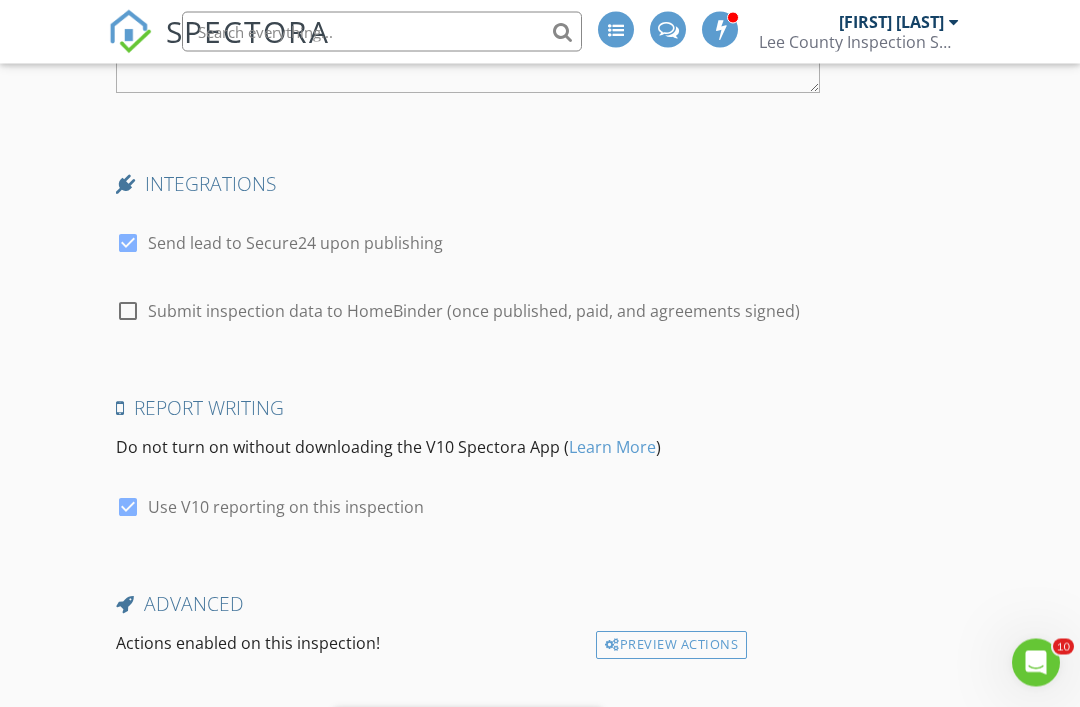 scroll, scrollTop: 4353, scrollLeft: 0, axis: vertical 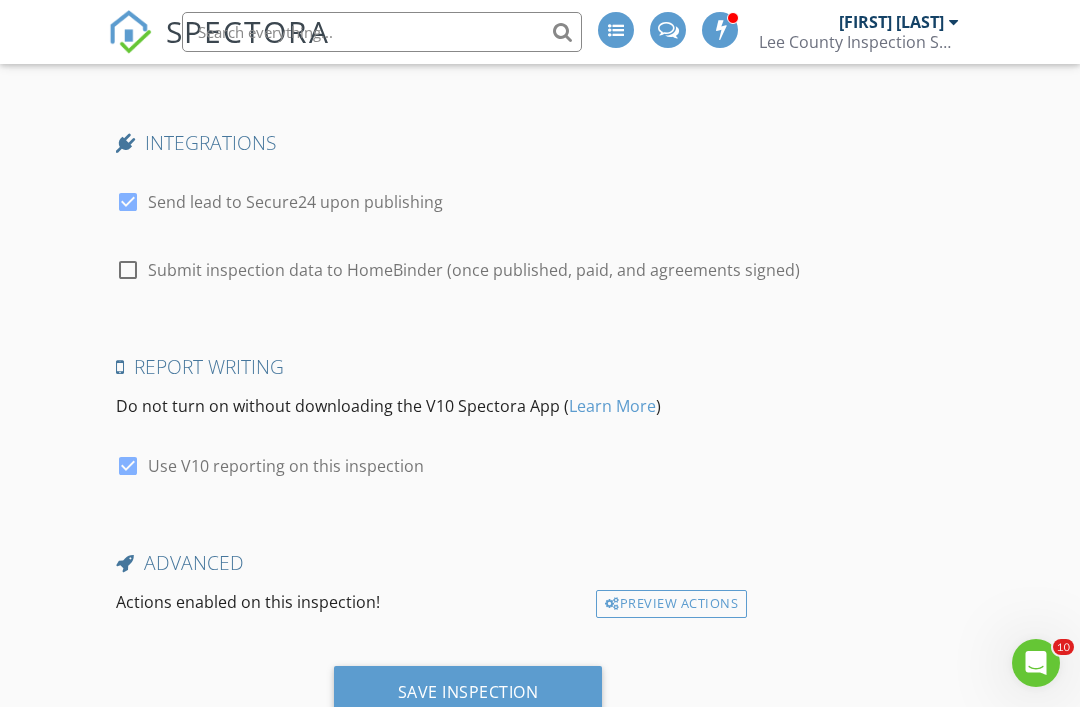 click on "Save Inspection" at bounding box center (468, 692) 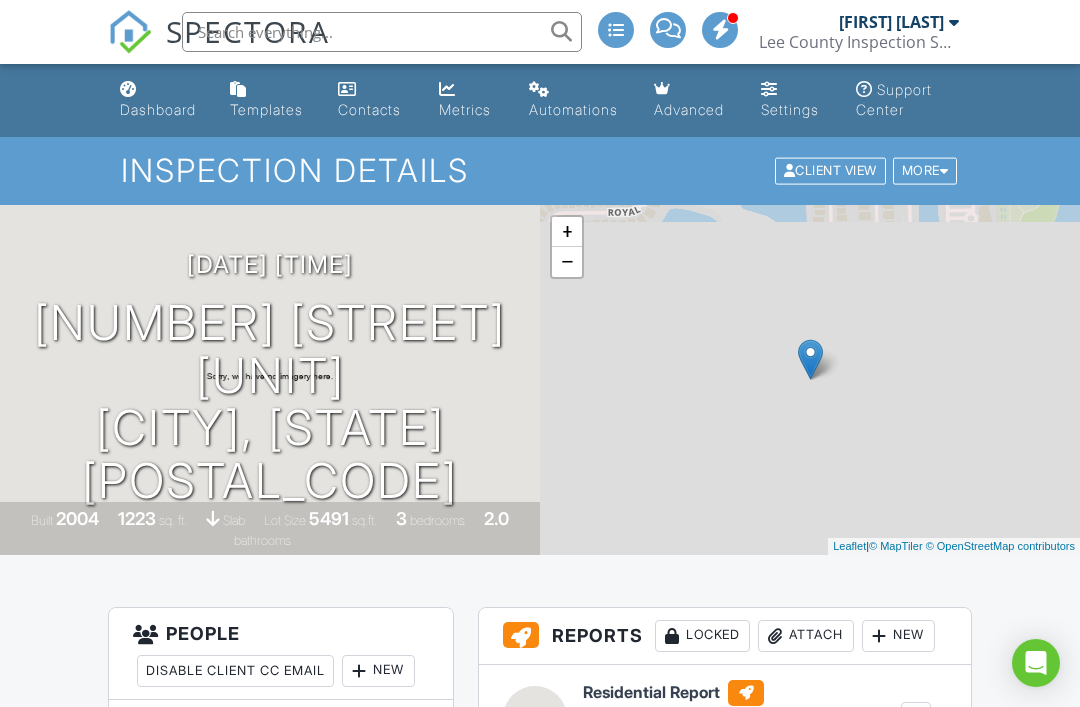scroll, scrollTop: 162, scrollLeft: 0, axis: vertical 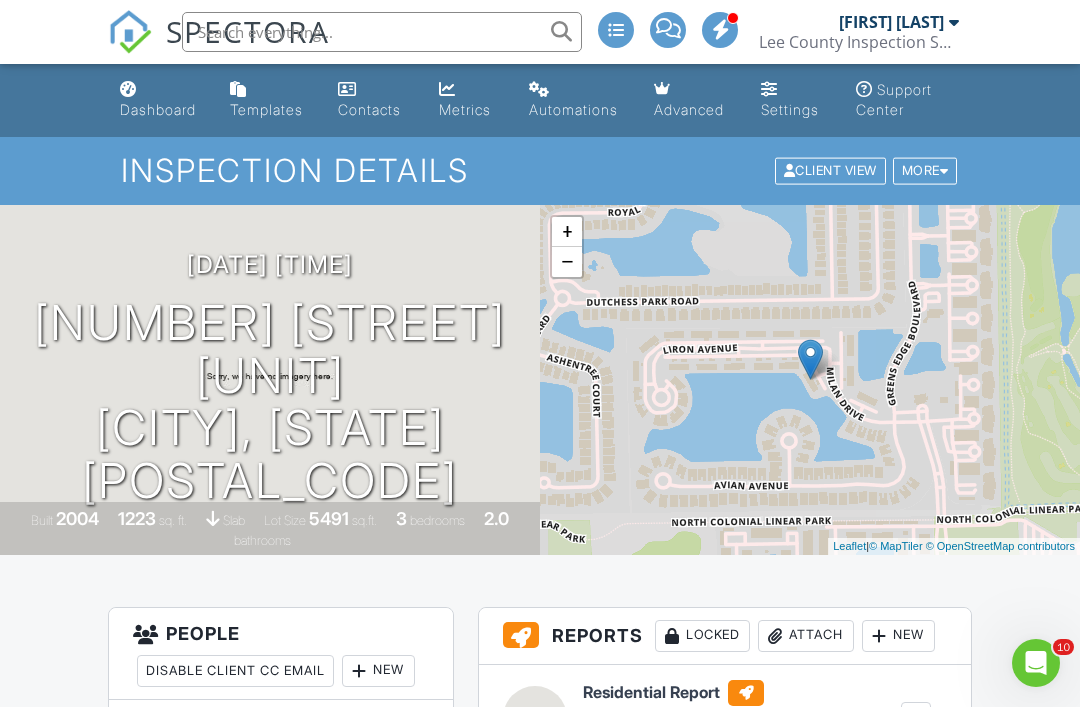 click on "Dashboard" at bounding box center [158, 109] 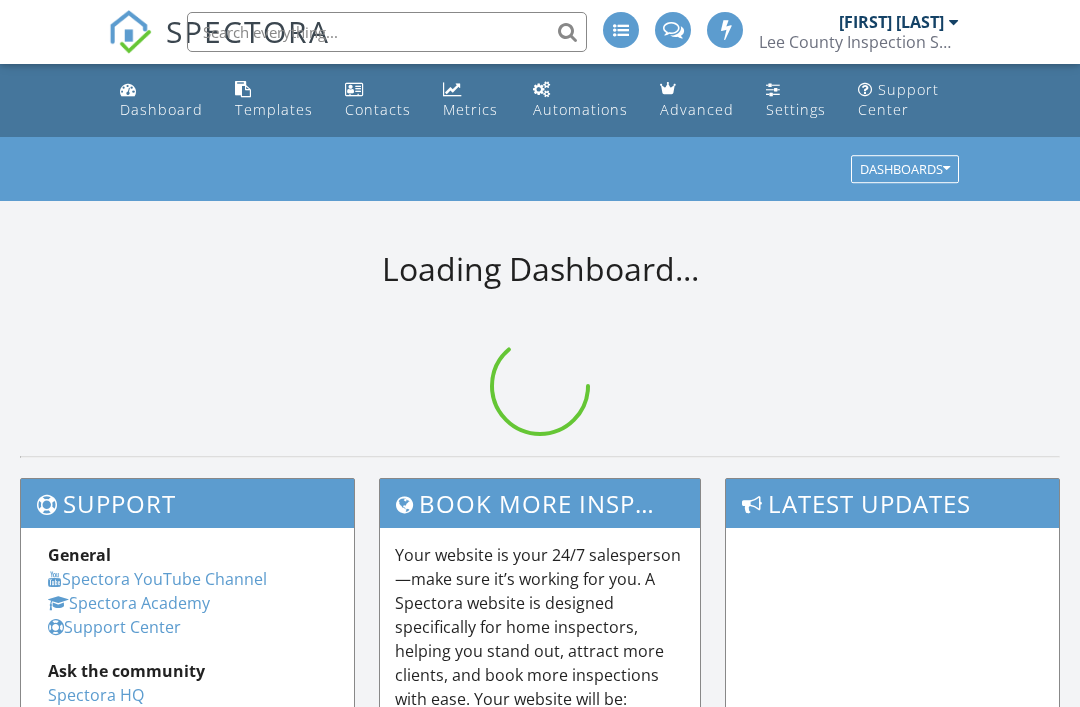 scroll, scrollTop: 0, scrollLeft: 0, axis: both 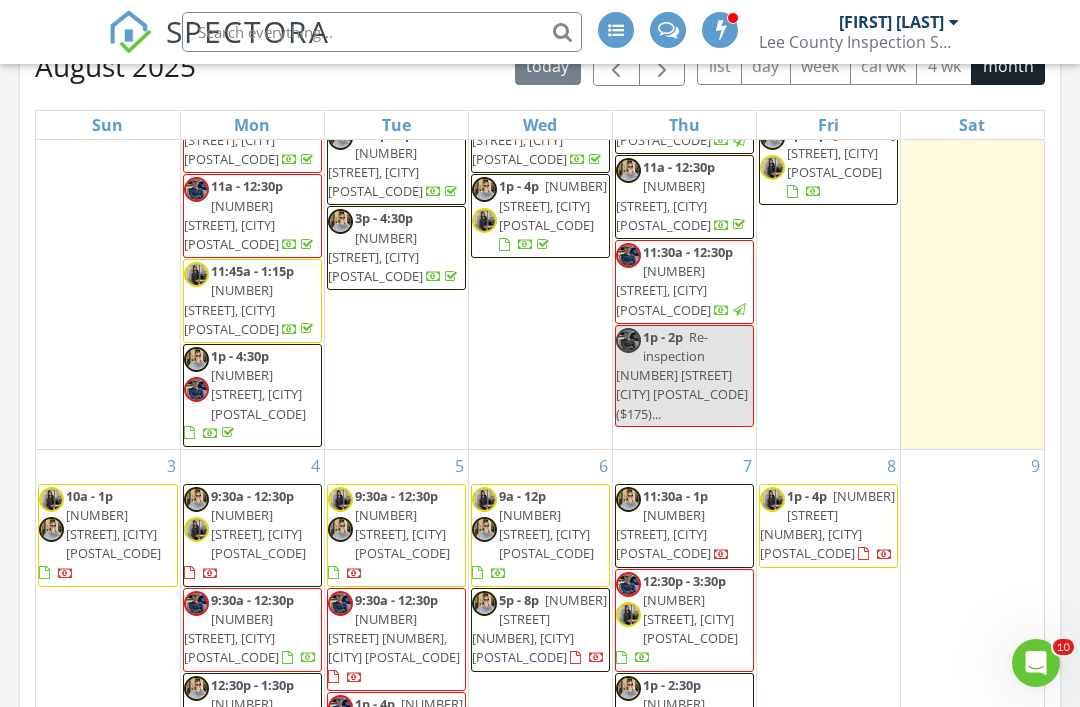 click on "6
9a - 12p
14860 Cherry Blossom Wy, Punta Gorda 33955
5p - 8p
3508 Milan Dr 103, Fort Myers 33916" at bounding box center [540, 679] 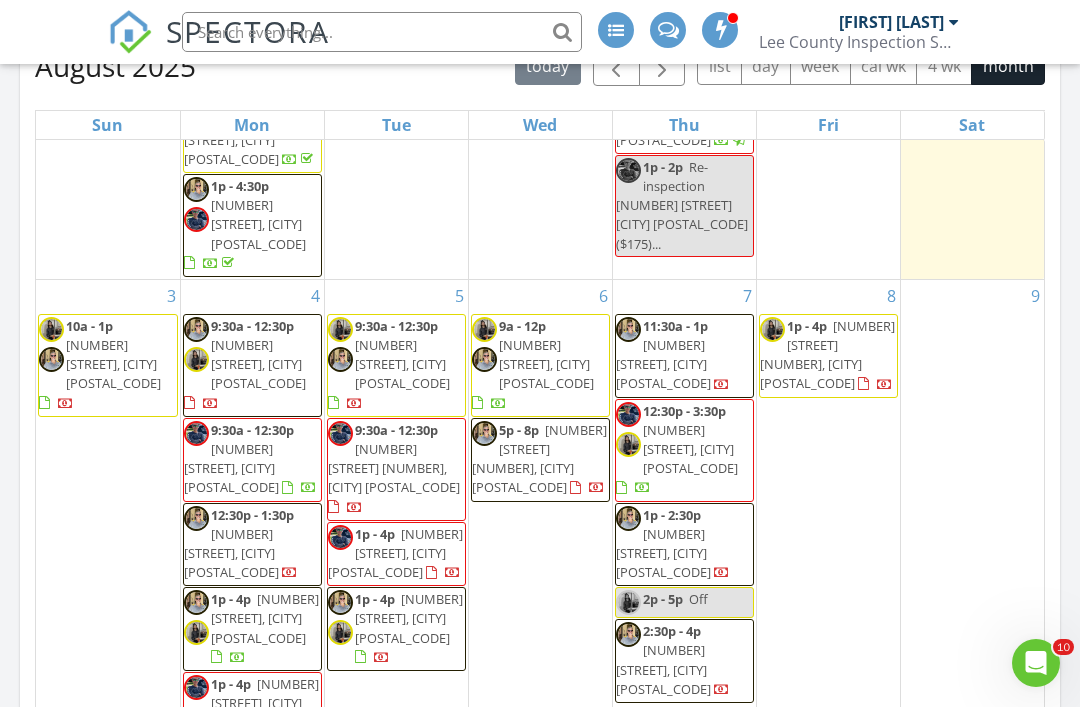 scroll, scrollTop: 357, scrollLeft: 0, axis: vertical 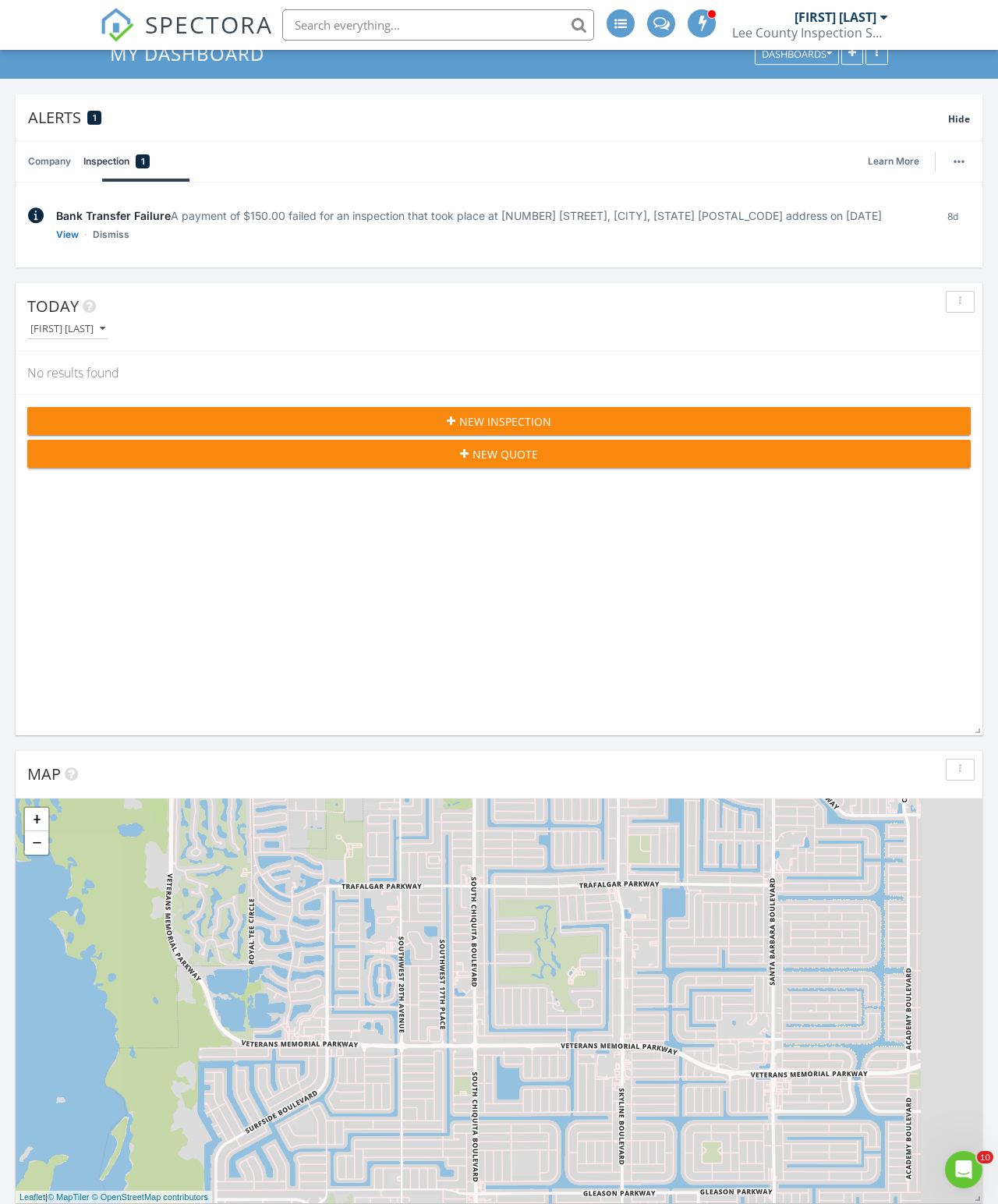 click on "+ − Leaflet  |  © MapTiler   © OpenStreetMap contributors" at bounding box center (499, 1000) 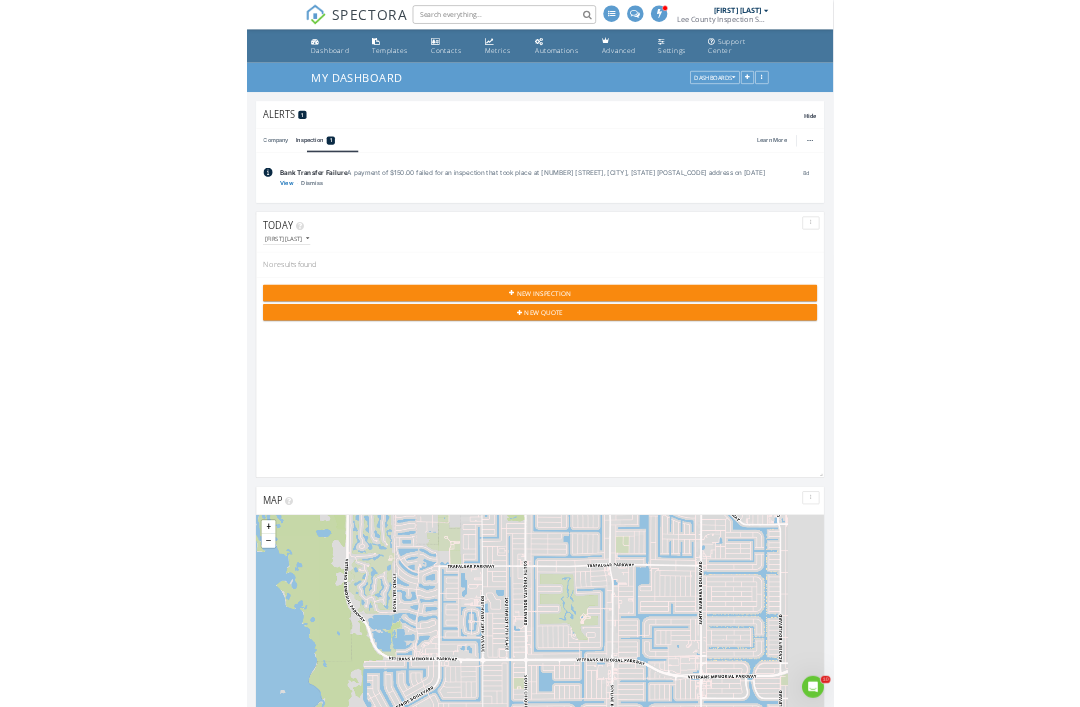 scroll, scrollTop: 0, scrollLeft: 0, axis: both 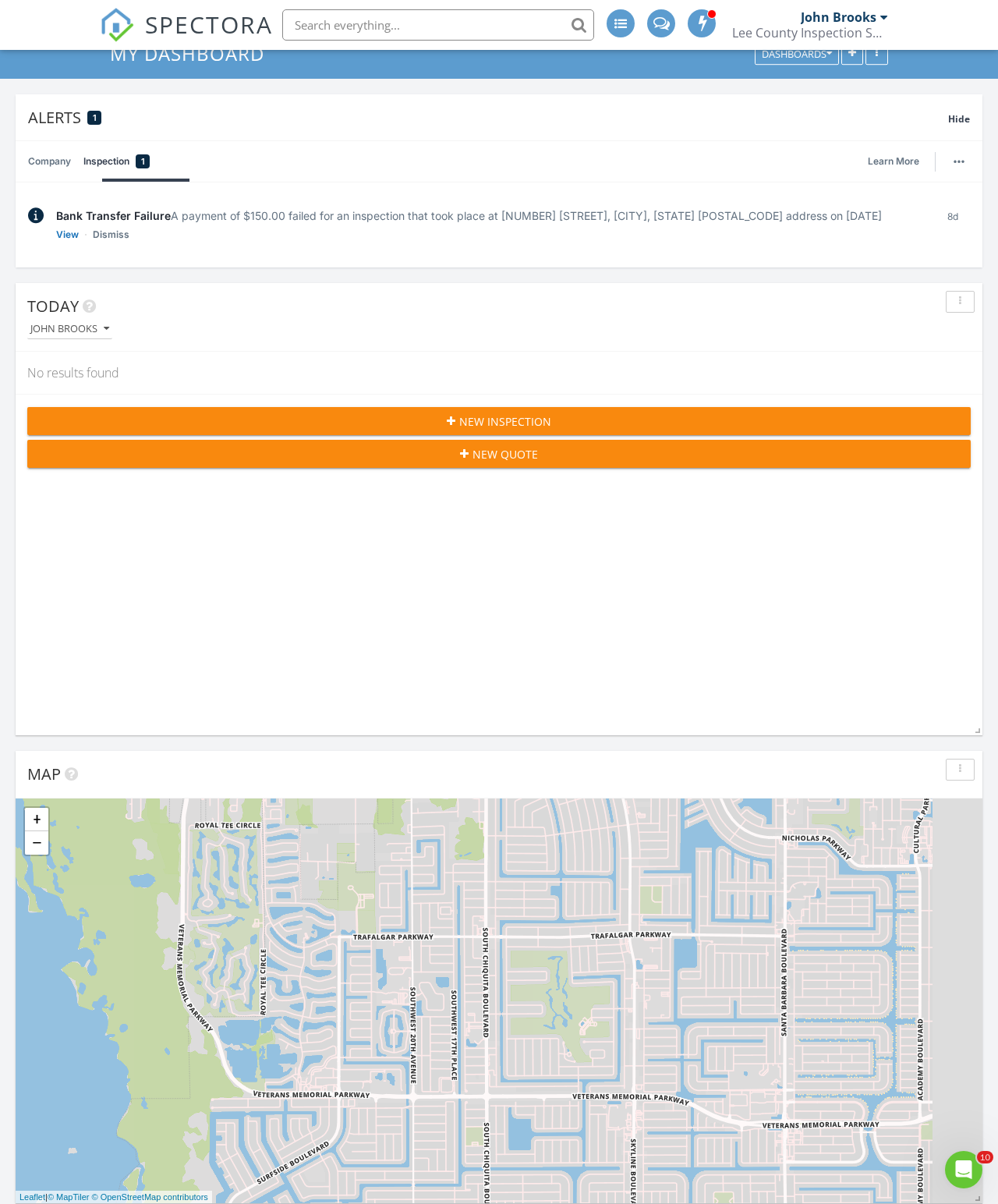click on "+ − Leaflet  |  © MapTiler   © OpenStreetMap contributors" at bounding box center [499, 1000] 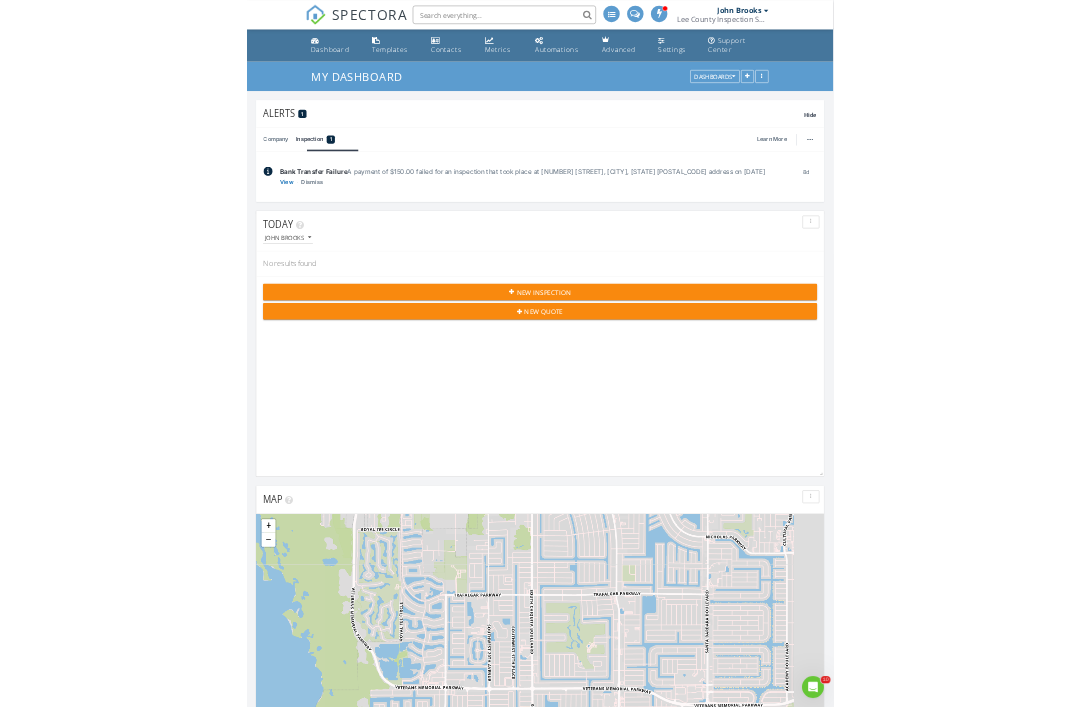 scroll, scrollTop: 0, scrollLeft: 0, axis: both 